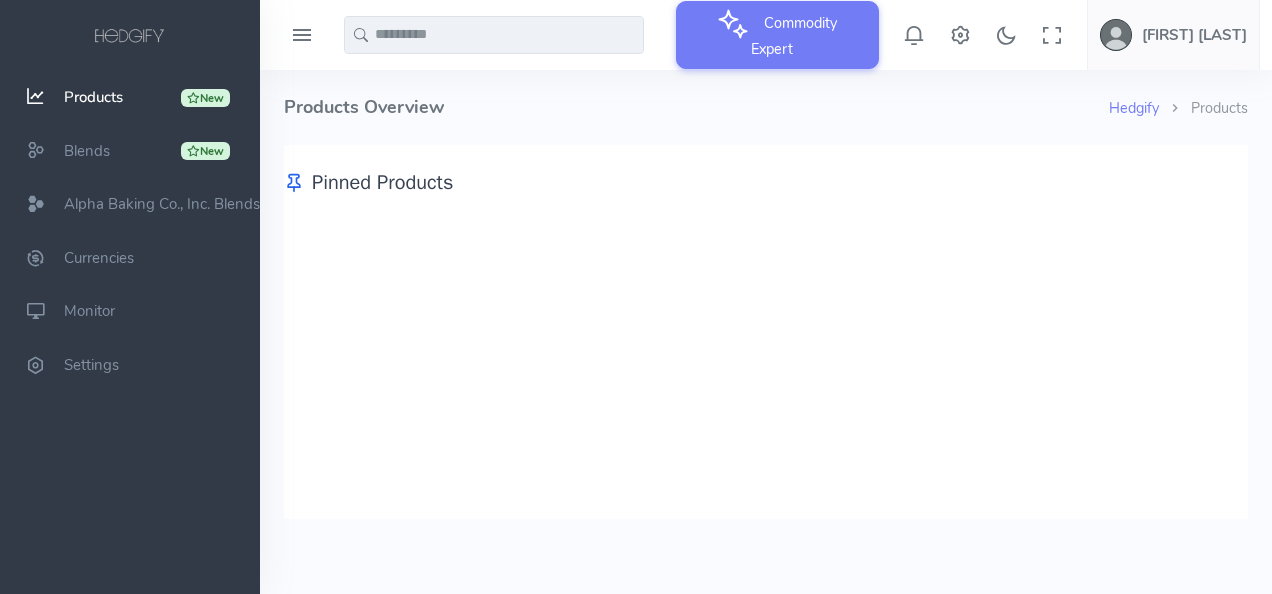scroll, scrollTop: 0, scrollLeft: 0, axis: both 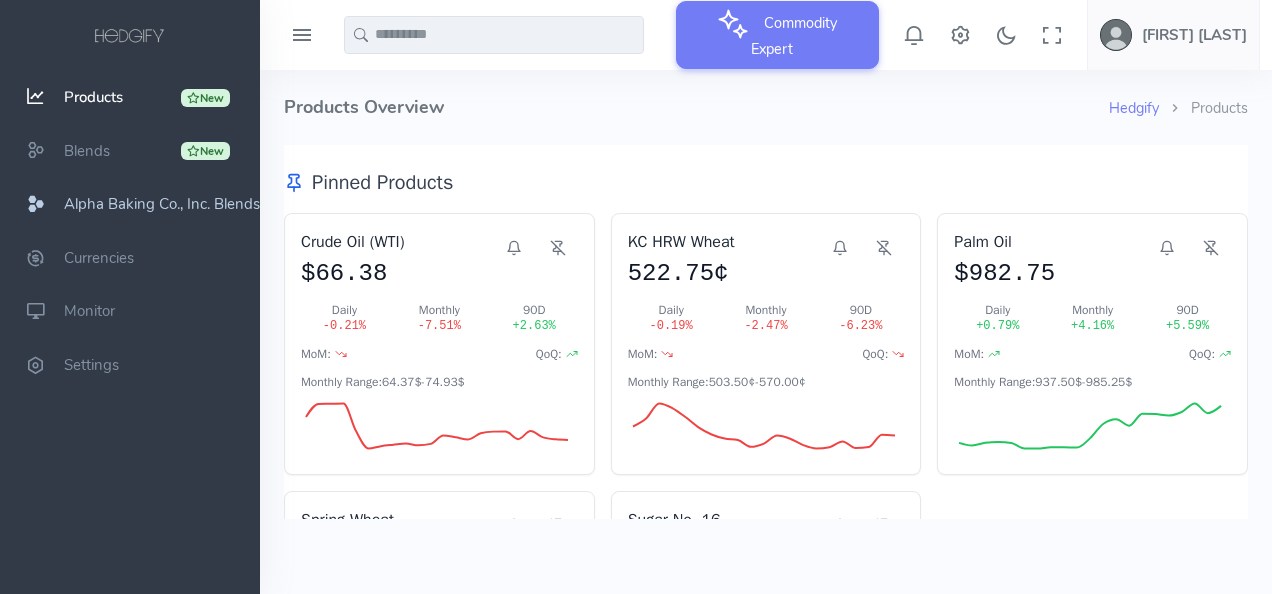 click on "Alpha Baking Co., Inc. Blends" at bounding box center [162, 204] 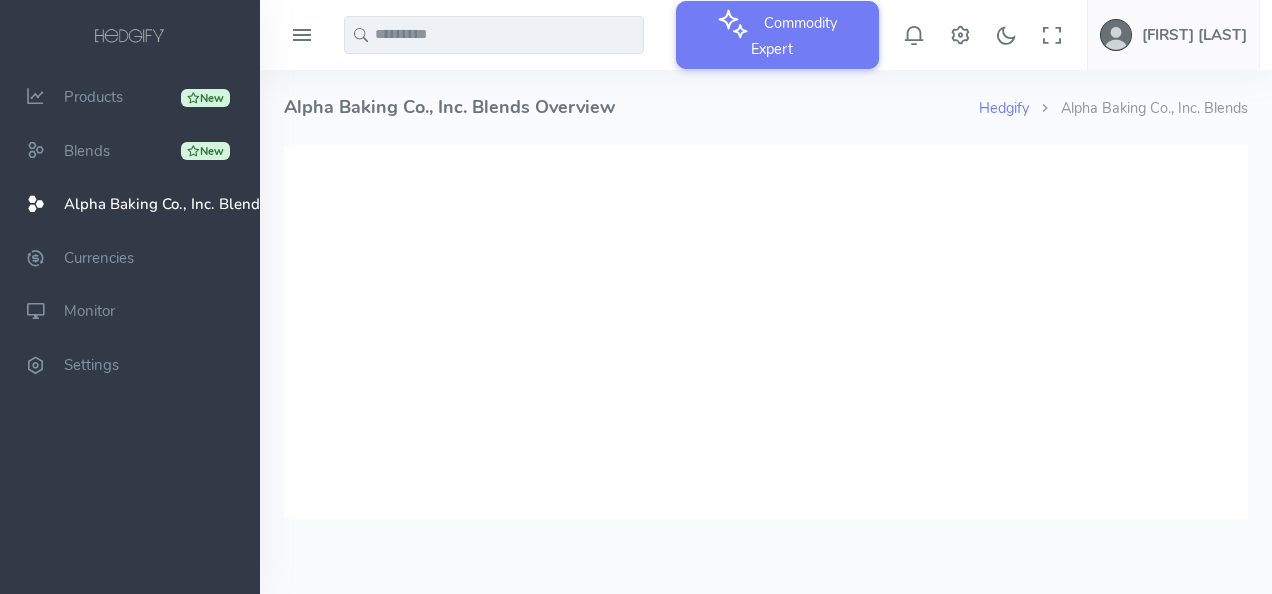 scroll, scrollTop: 0, scrollLeft: 0, axis: both 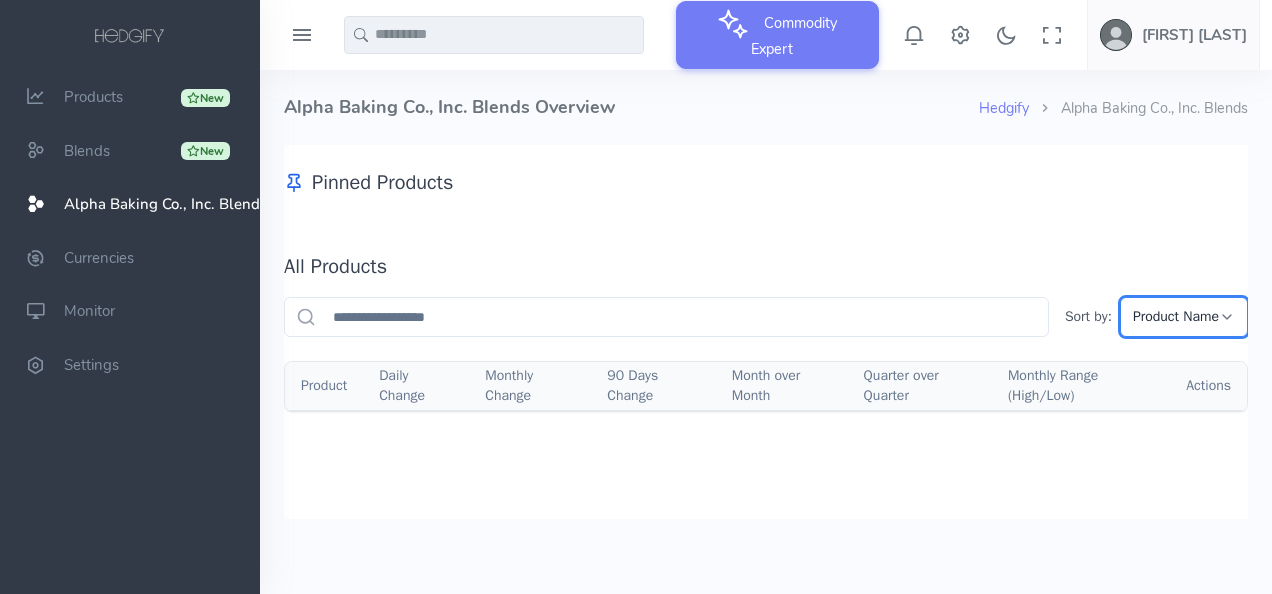 click on "Product Name" at bounding box center (1176, 317) 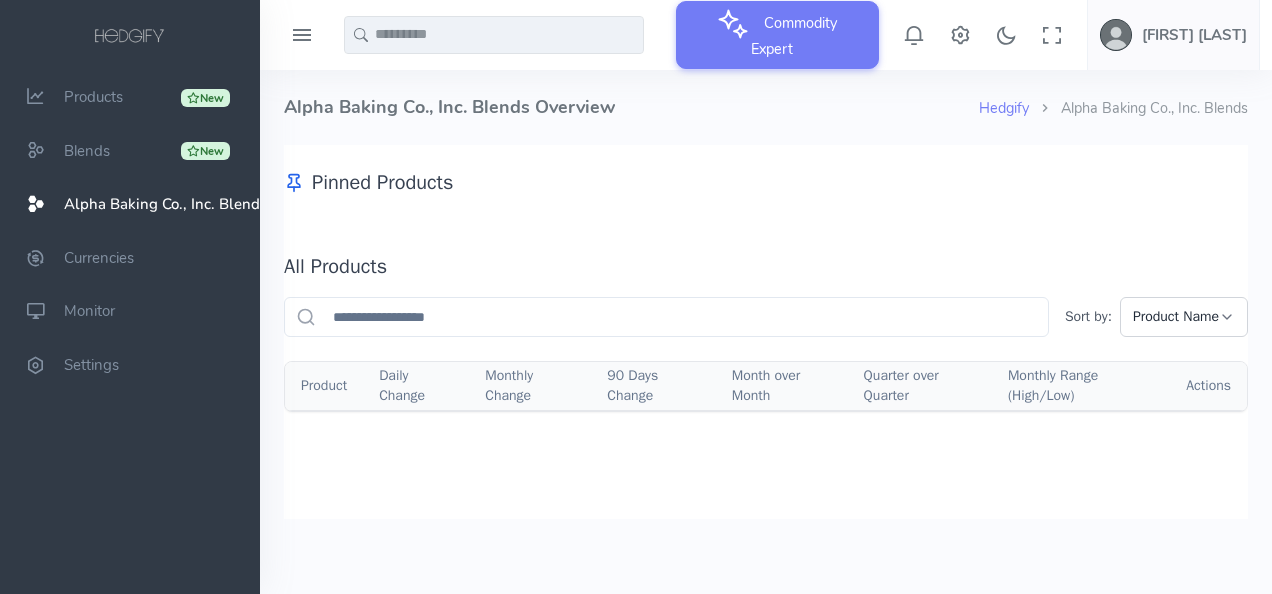 click on "Pinned Products All Products Sort by: Product Name Product Daily Change Monthly Change 90 Days Change Month over Month Quarter over Quarter Monthly Range (High/Low) Actions" at bounding box center [766, 278] 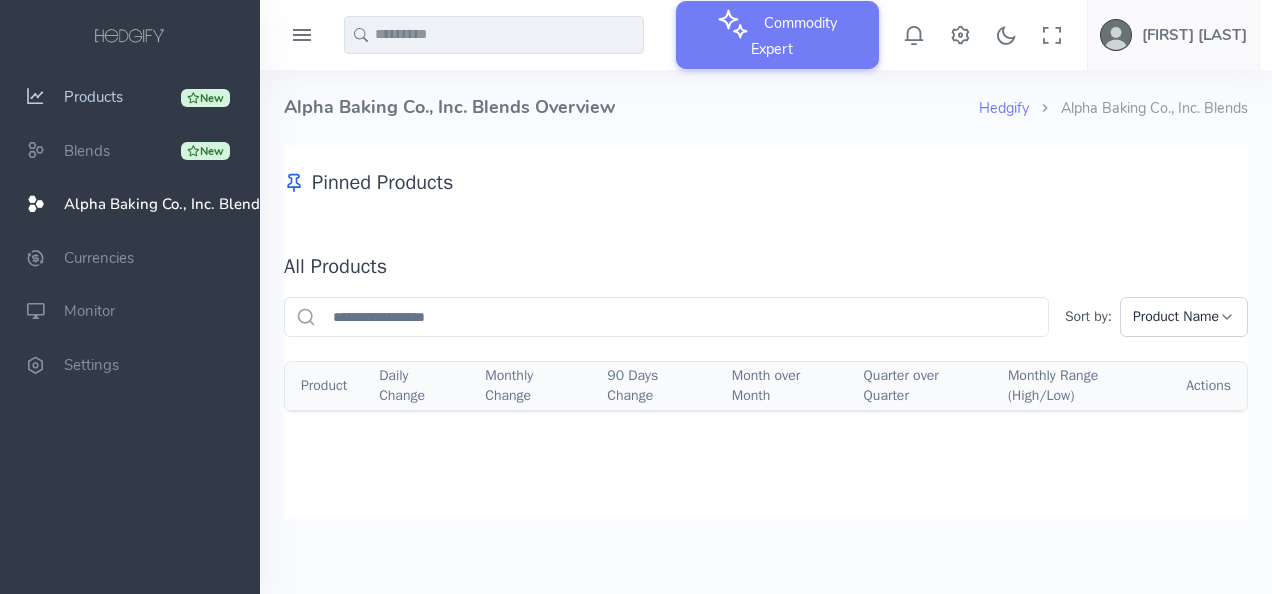 click on "Products" at bounding box center [93, 97] 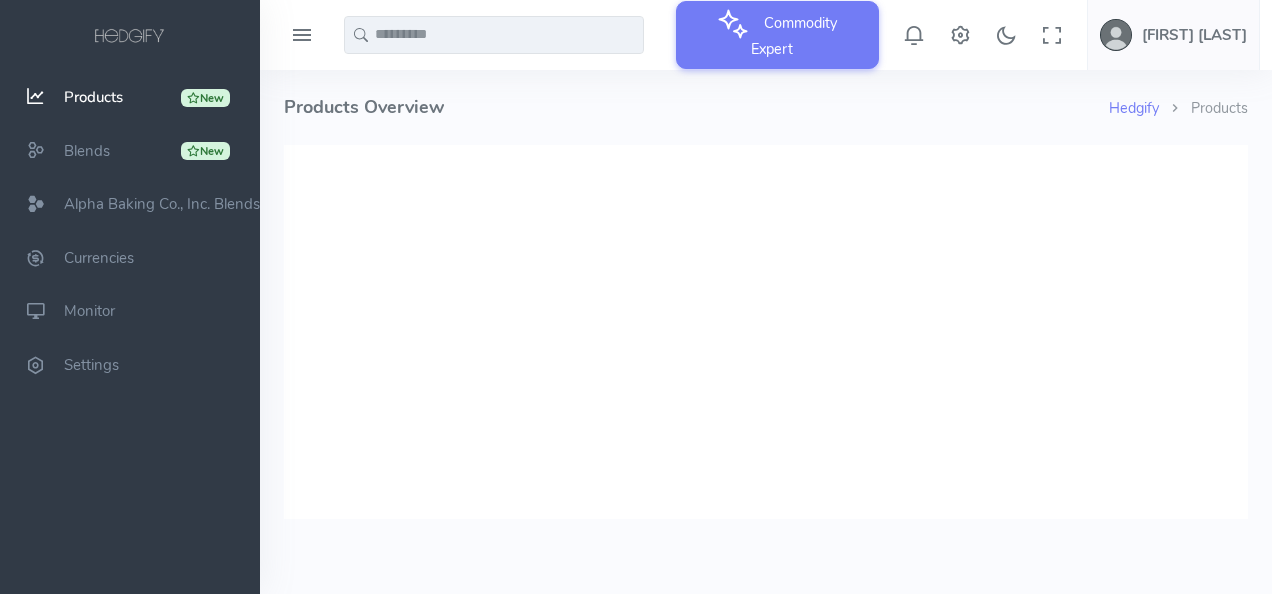 scroll, scrollTop: 0, scrollLeft: 0, axis: both 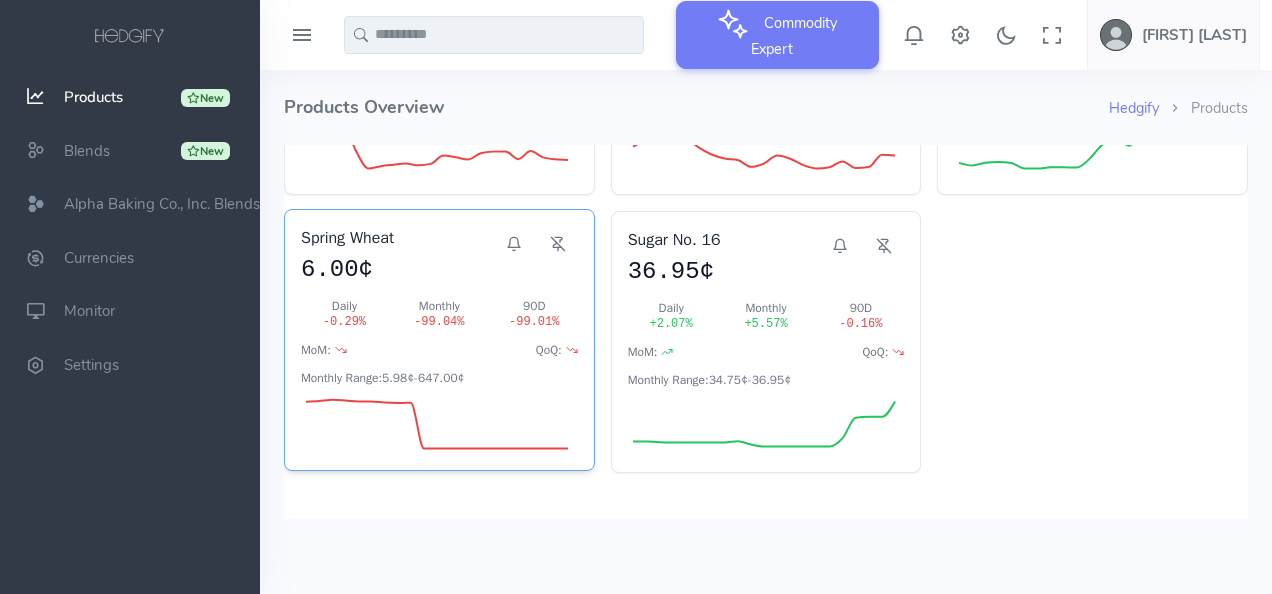 click 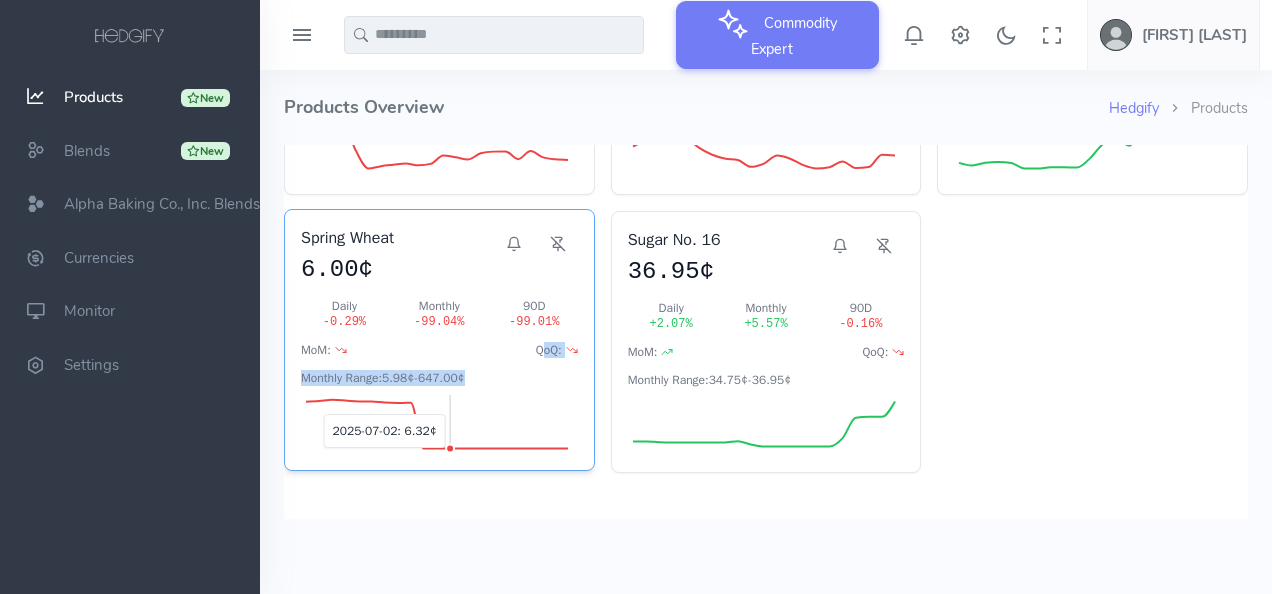 drag, startPoint x: 537, startPoint y: 346, endPoint x: 542, endPoint y: 434, distance: 88.14193 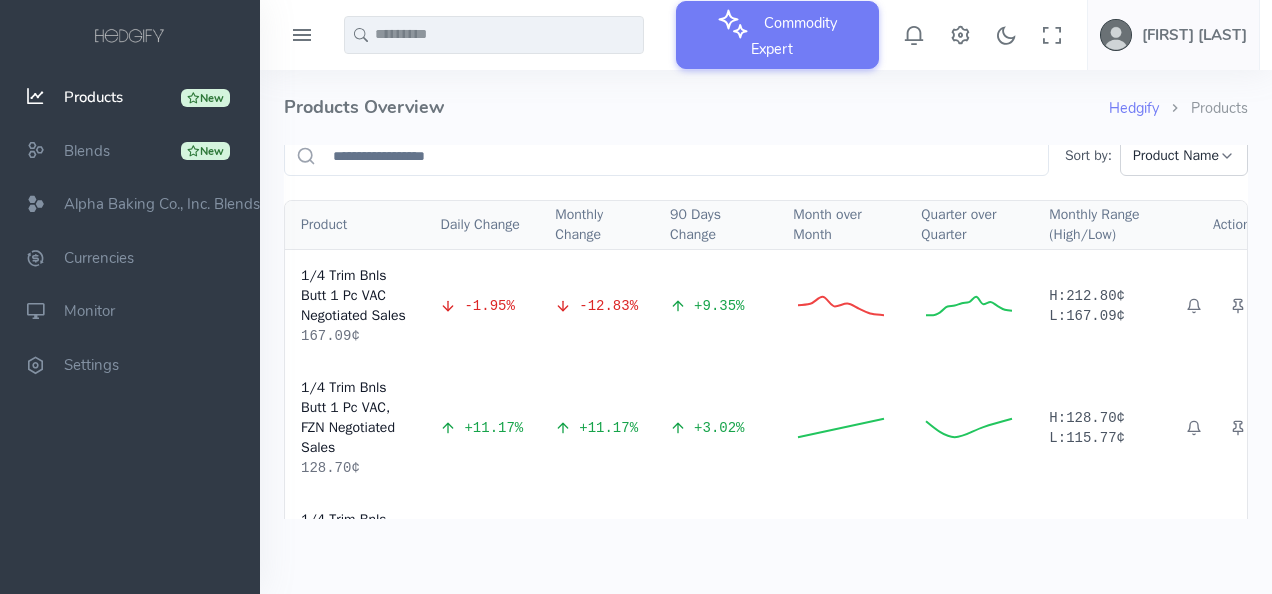 scroll, scrollTop: 634, scrollLeft: 0, axis: vertical 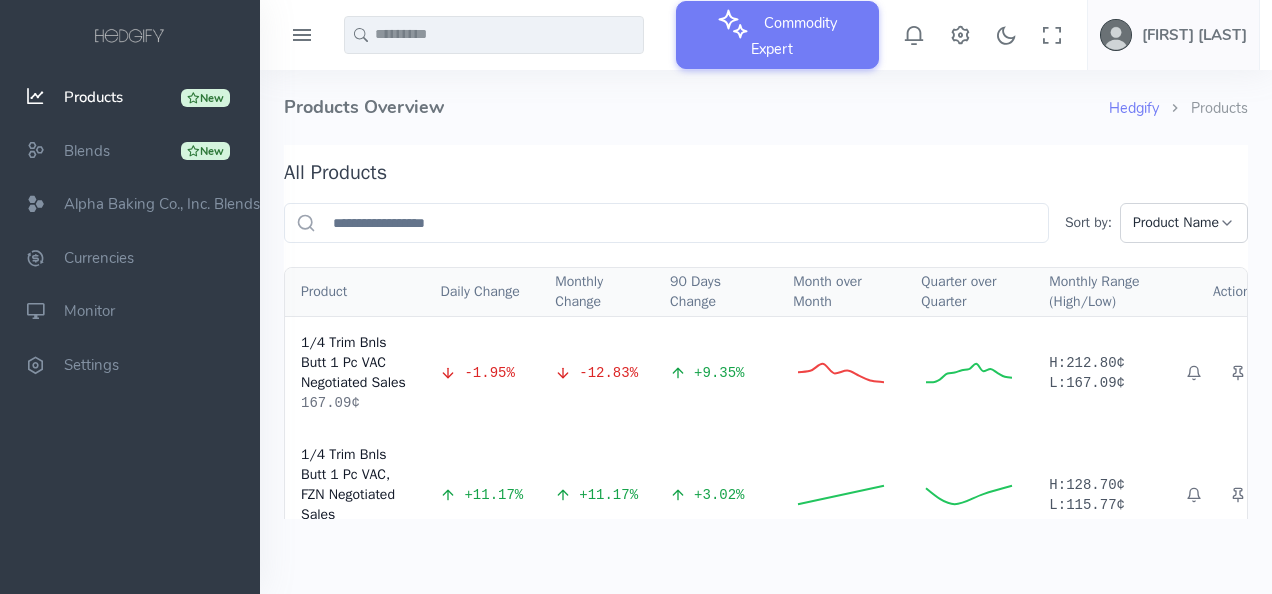 click on "Hedgify
Products
Products Overview" at bounding box center [766, 107] 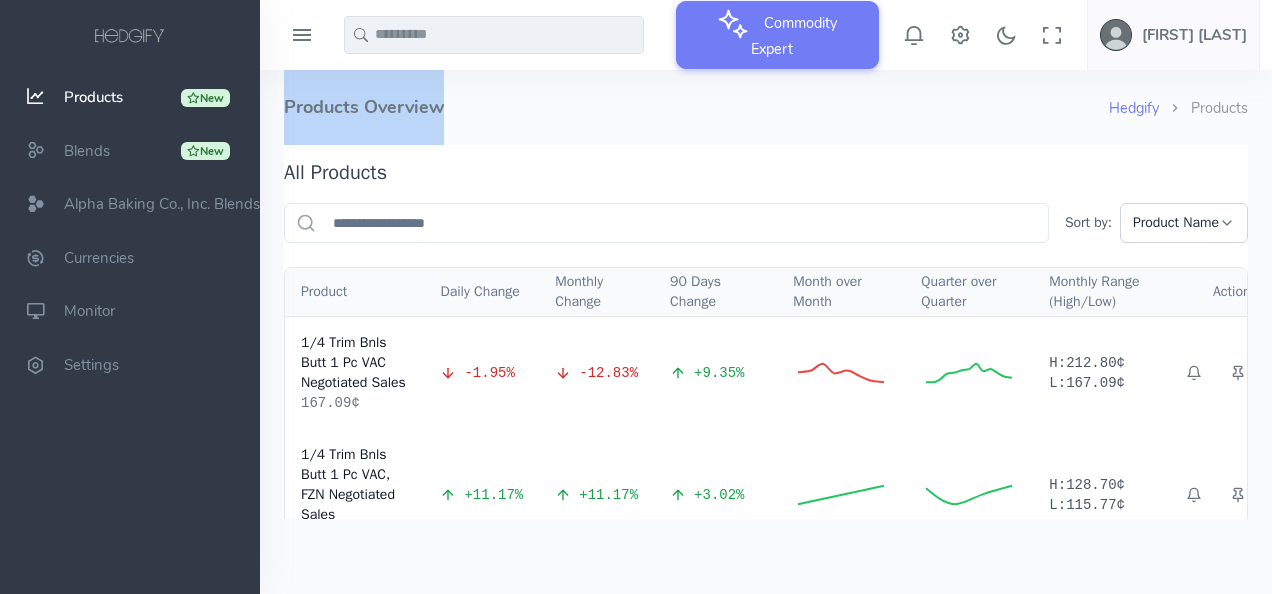click on "Hedgify
Products
Products Overview" at bounding box center (766, 107) 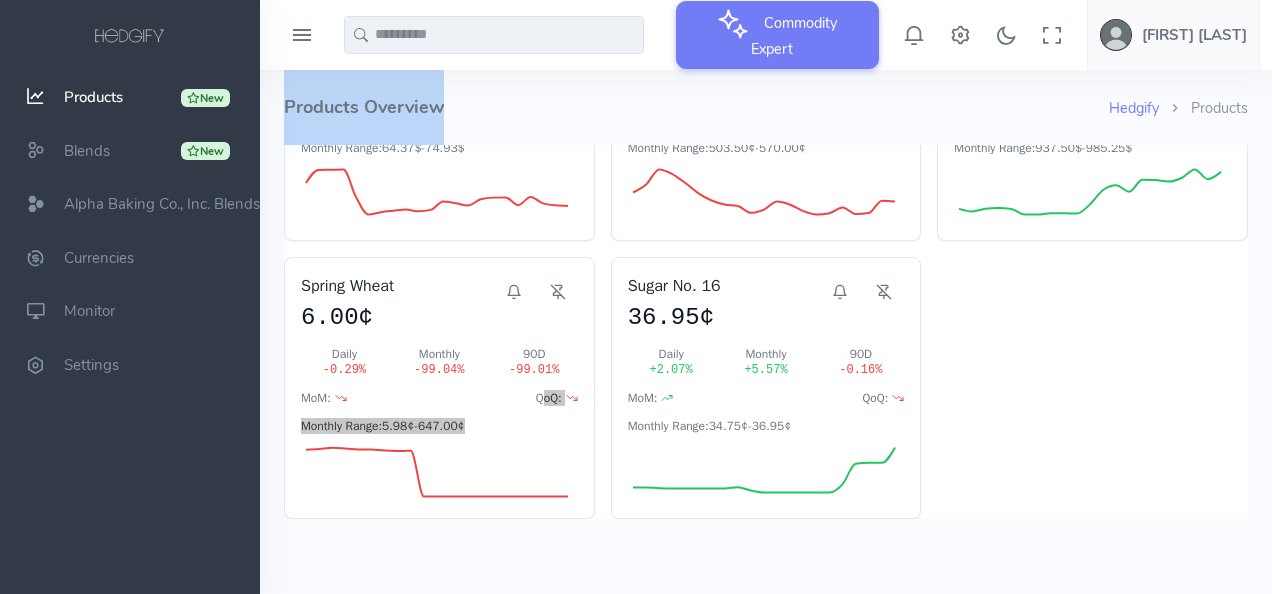 scroll, scrollTop: 194, scrollLeft: 0, axis: vertical 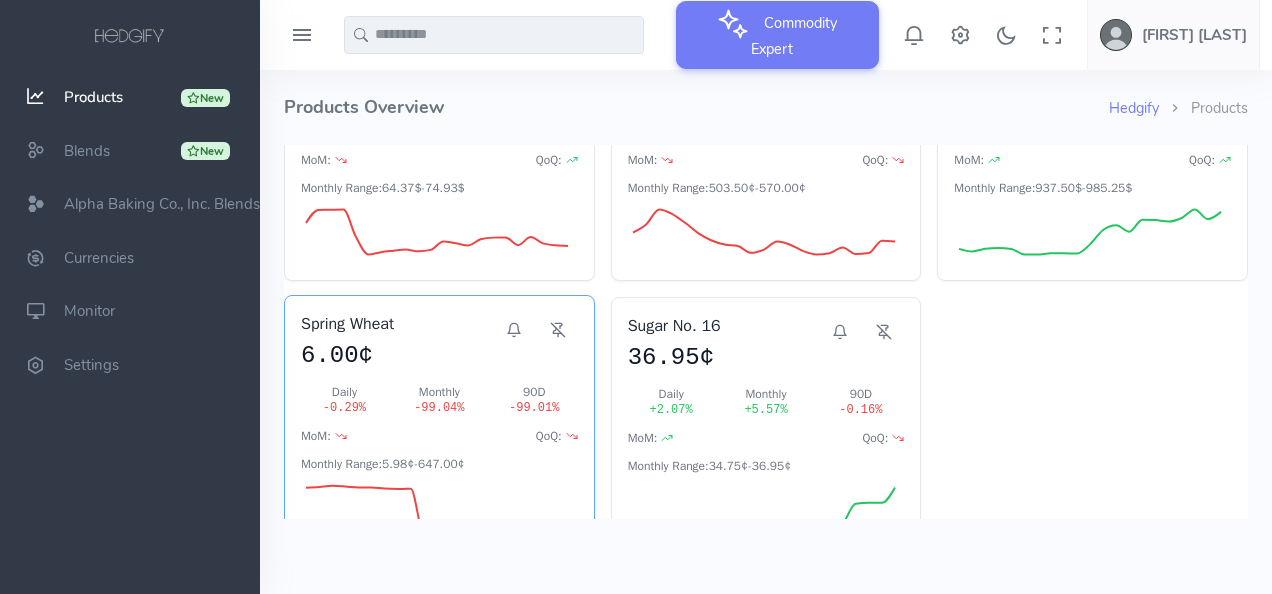 click on "6.00¢" at bounding box center [397, 356] 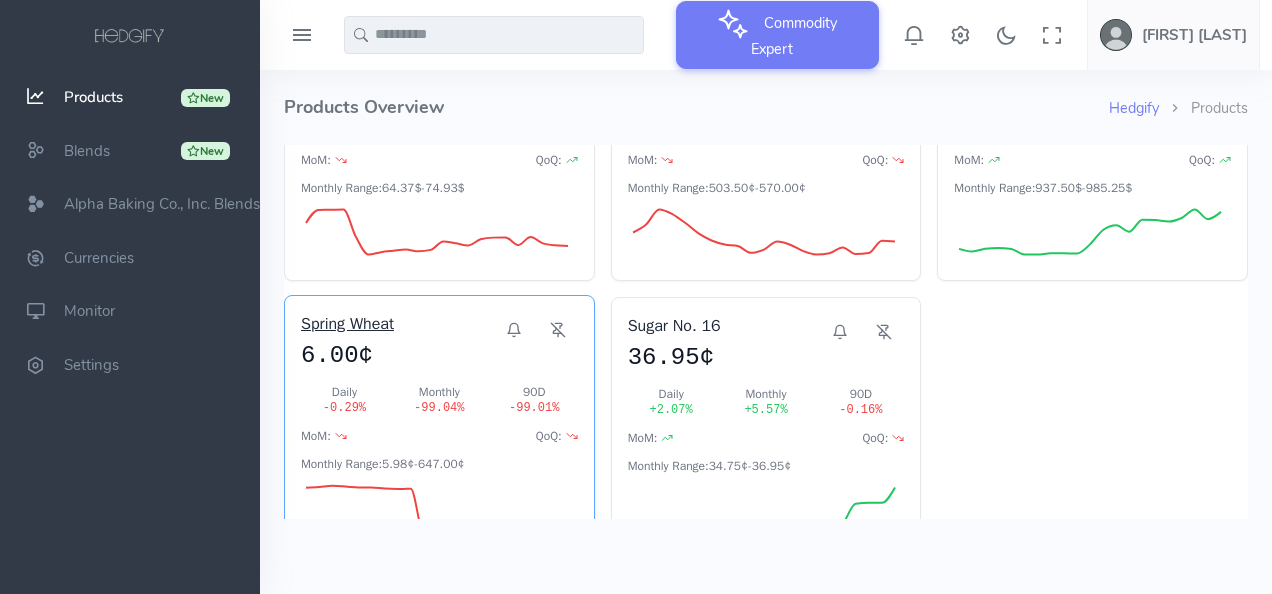 click on "Spring Wheat" at bounding box center [397, 324] 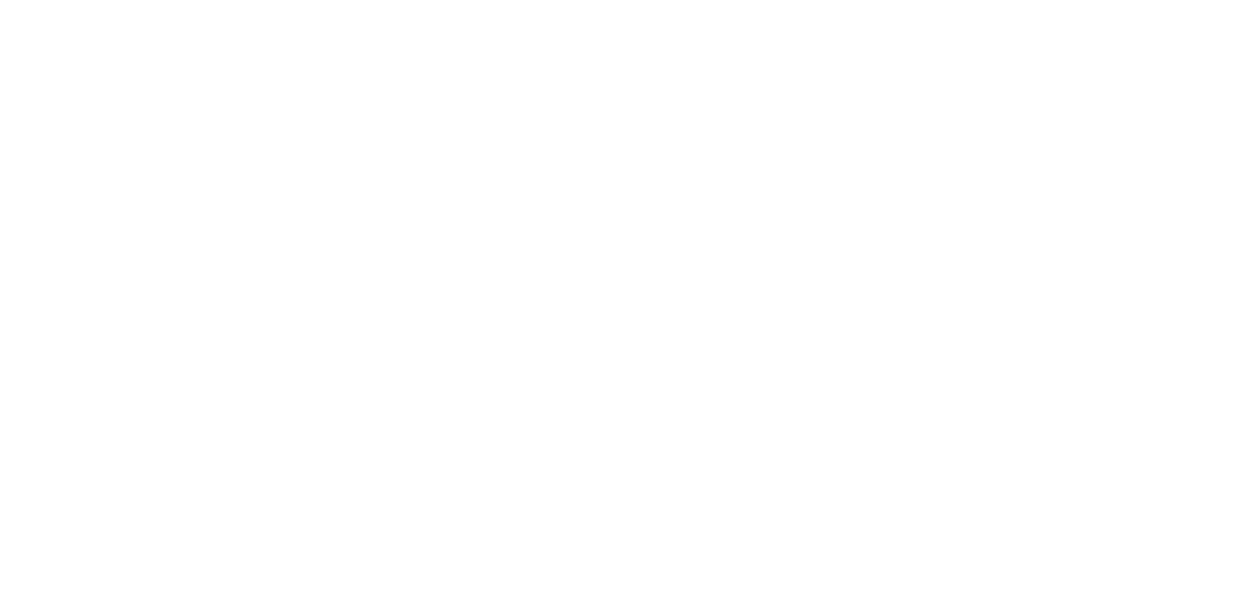 click at bounding box center (0, 0) 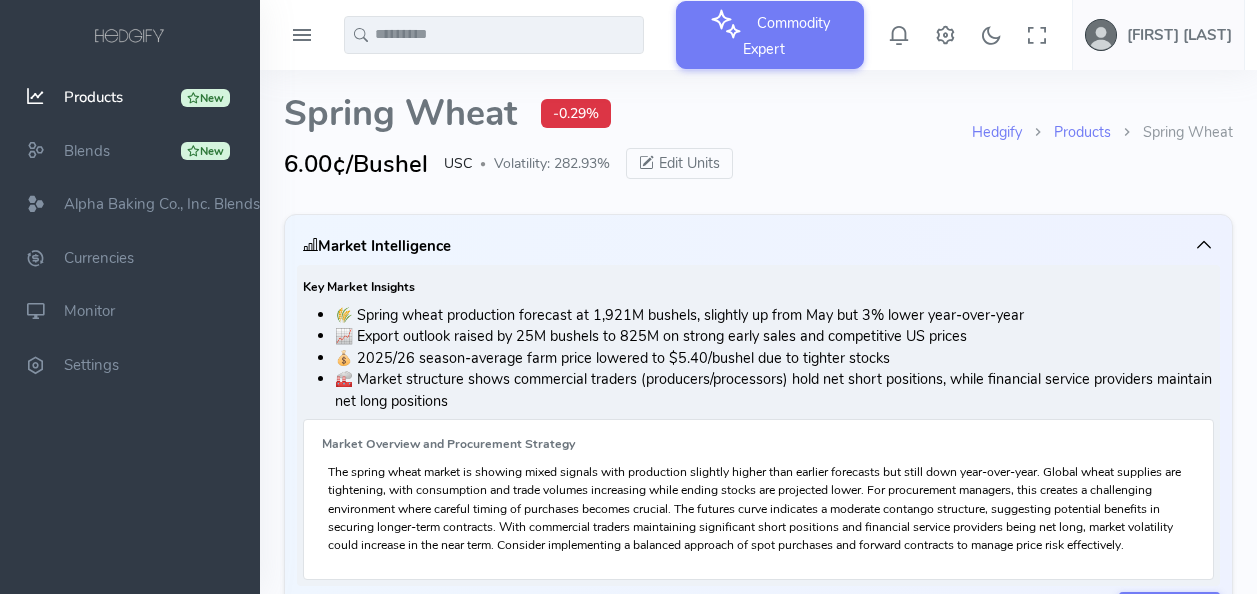 type on "**********" 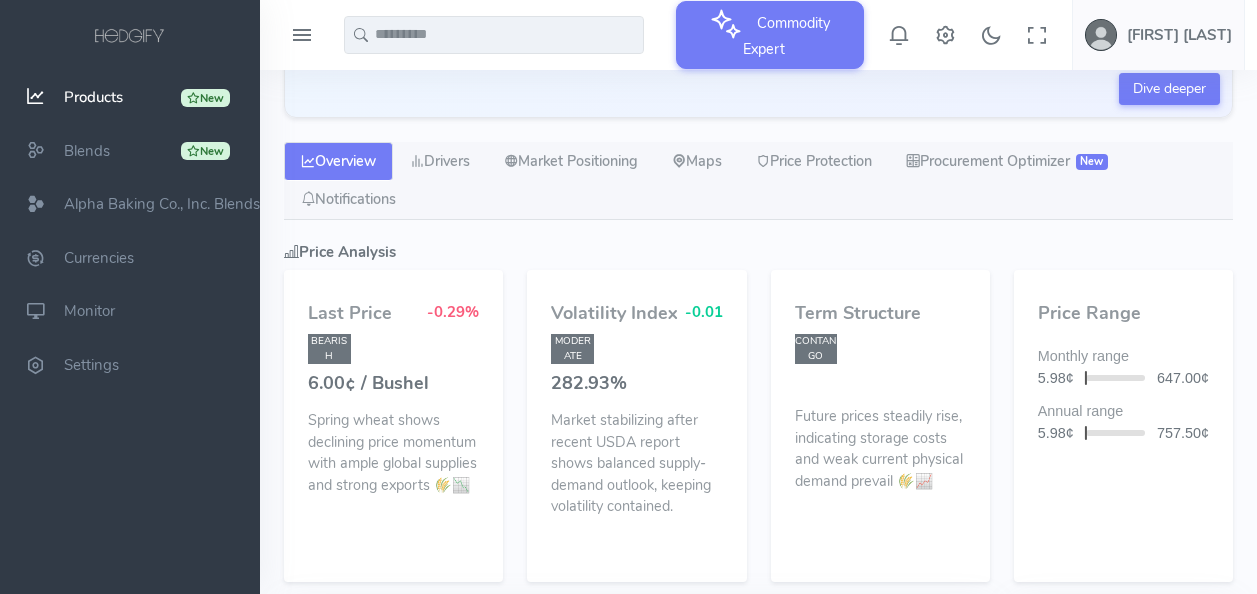 click on "CONTANGO" at bounding box center (816, 349) 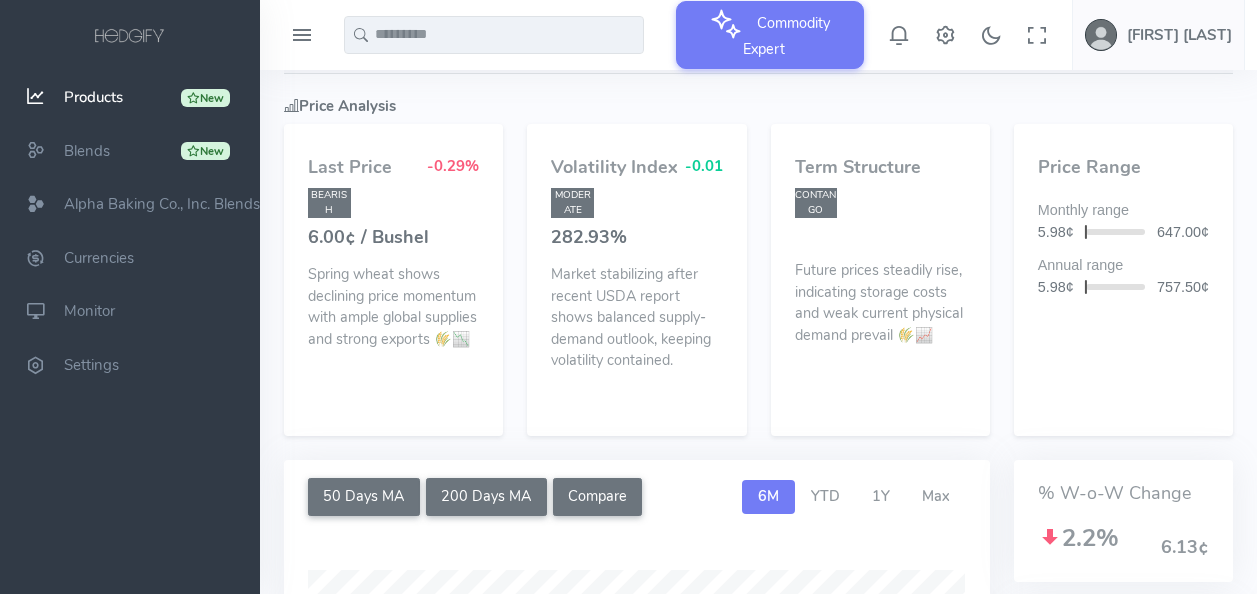 scroll, scrollTop: 719, scrollLeft: 0, axis: vertical 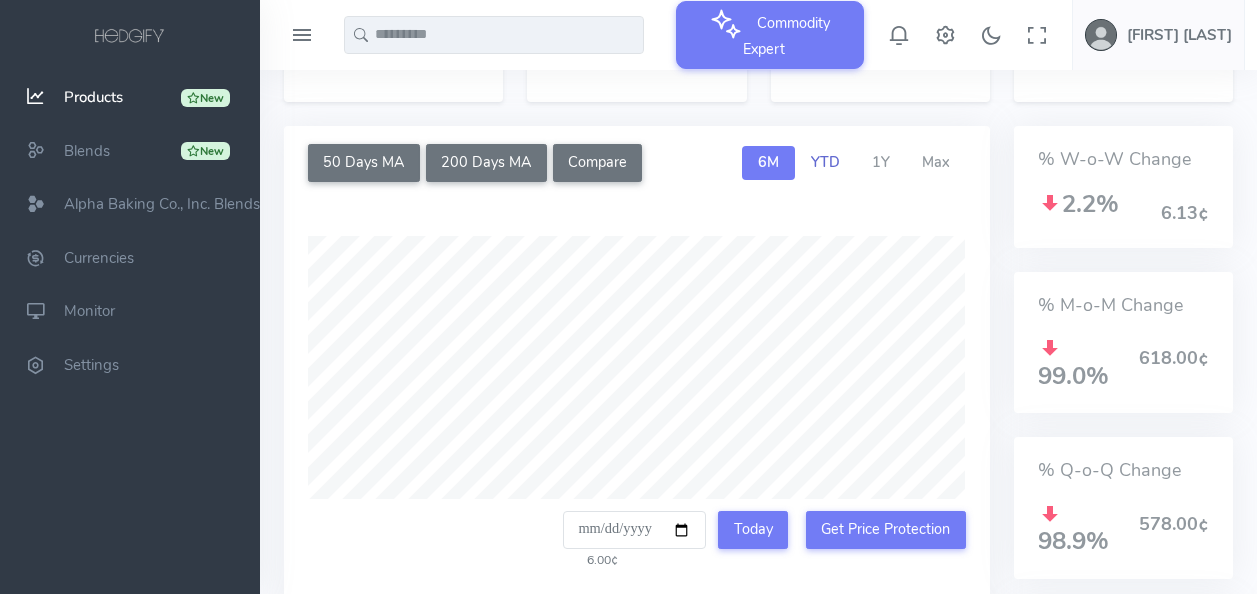 click on "YTD" at bounding box center (825, 162) 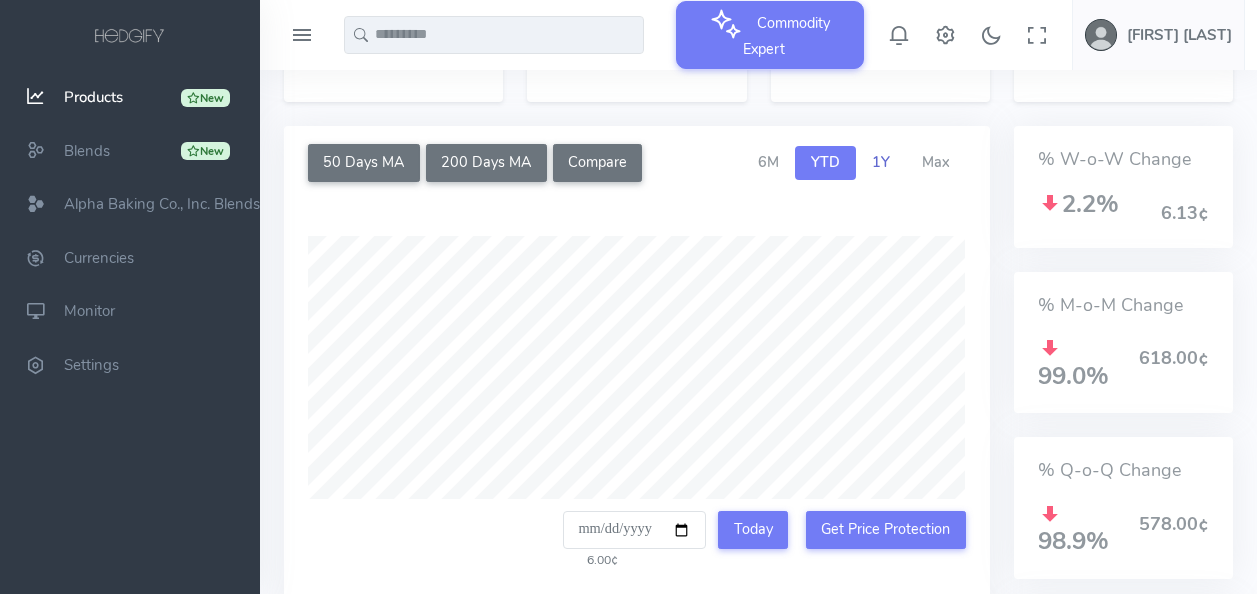 click on "1Y" at bounding box center [881, 162] 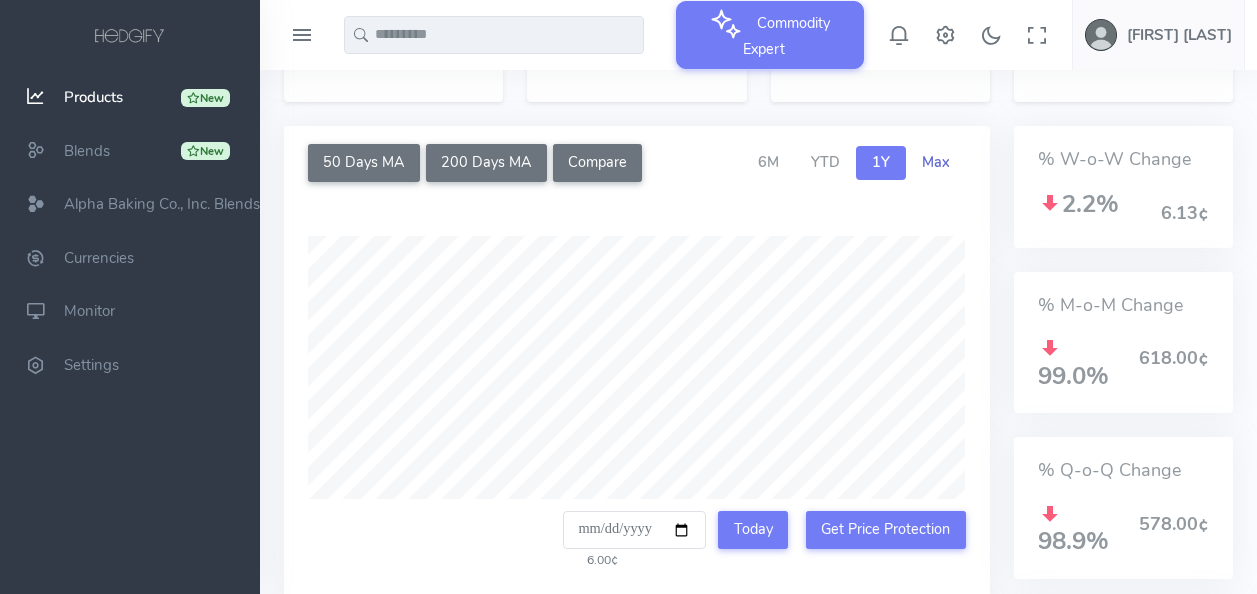 click on "Max" at bounding box center (936, 162) 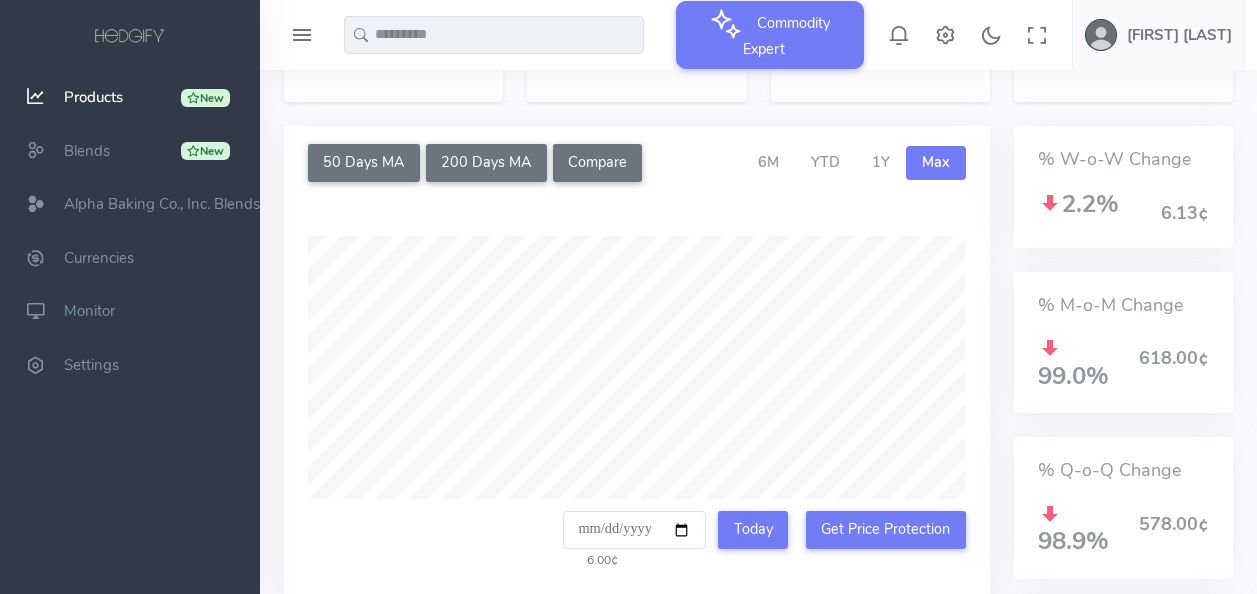 scroll, scrollTop: 480, scrollLeft: 0, axis: vertical 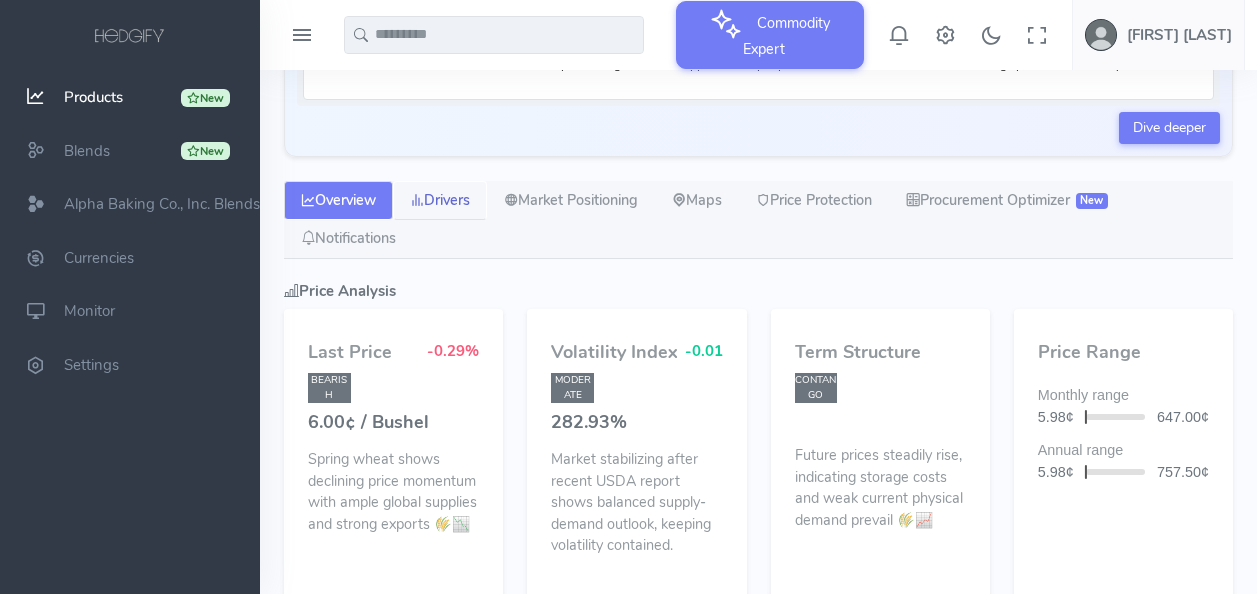 click on "Drivers" at bounding box center (440, 201) 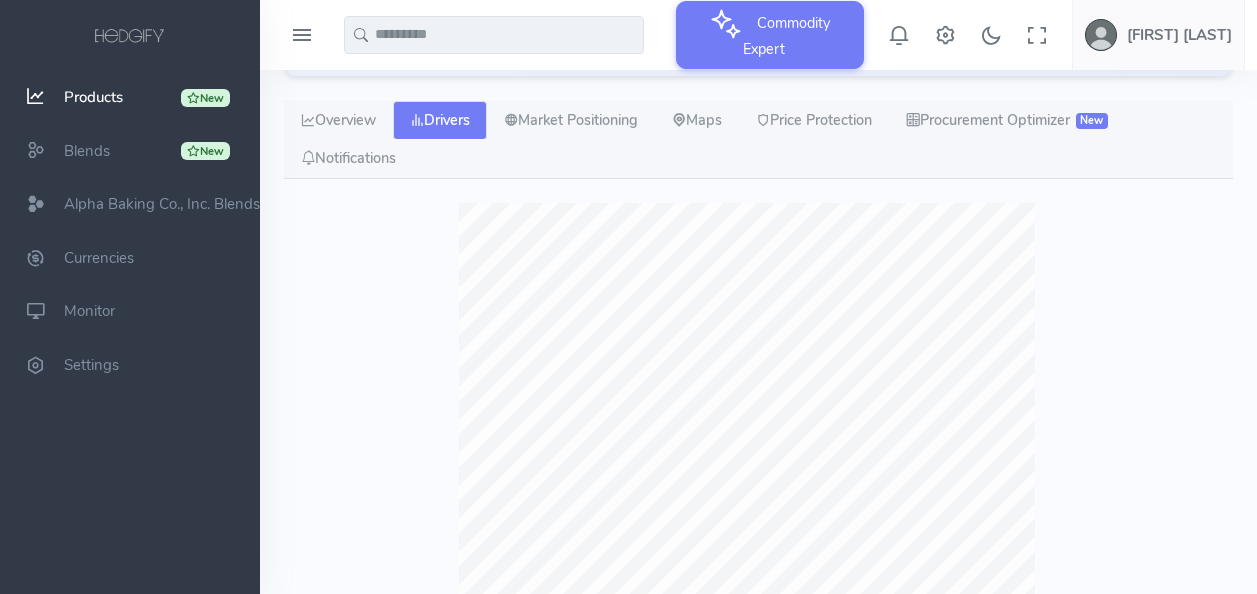 scroll, scrollTop: 600, scrollLeft: 0, axis: vertical 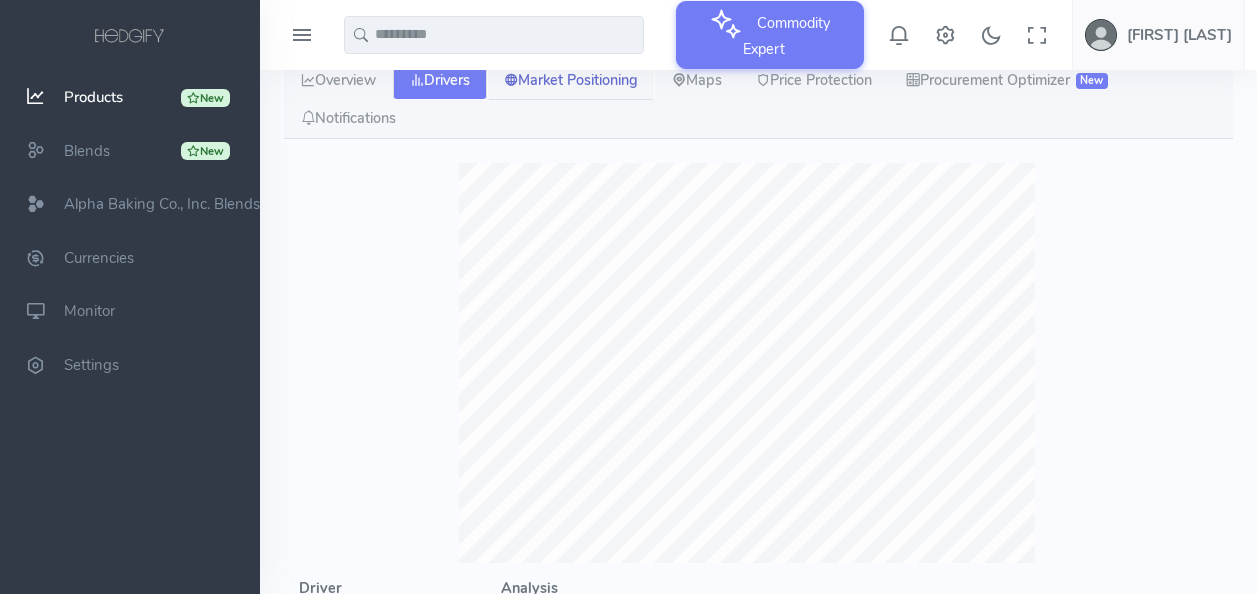 click on "Market Positioning" at bounding box center [571, 81] 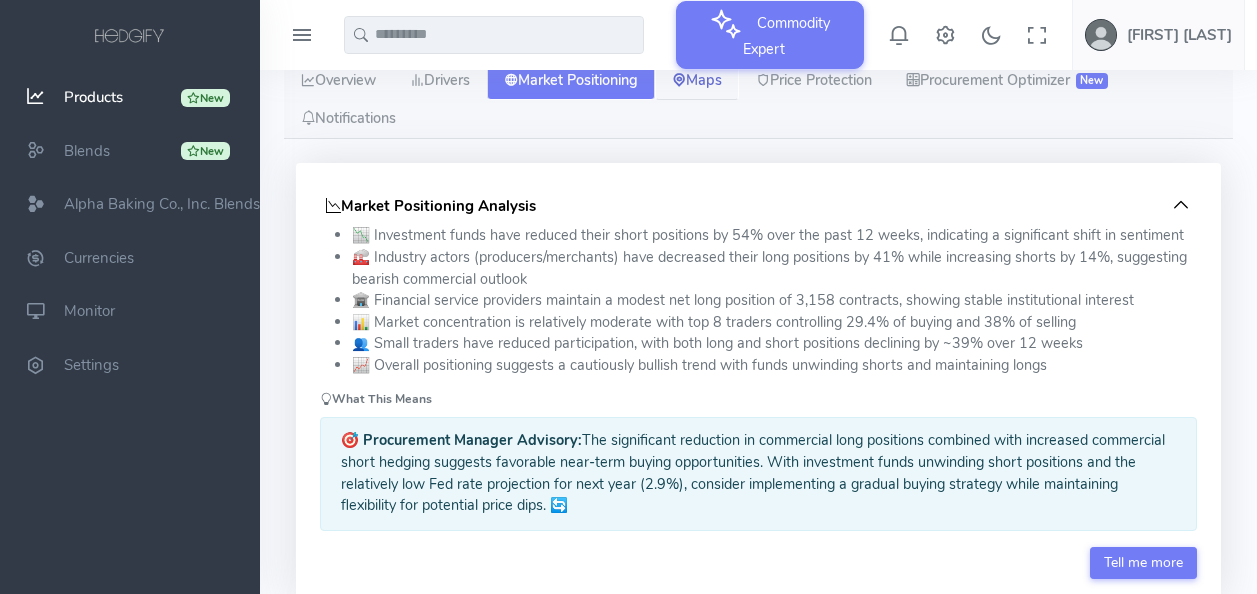 click on "Maps" at bounding box center (697, 81) 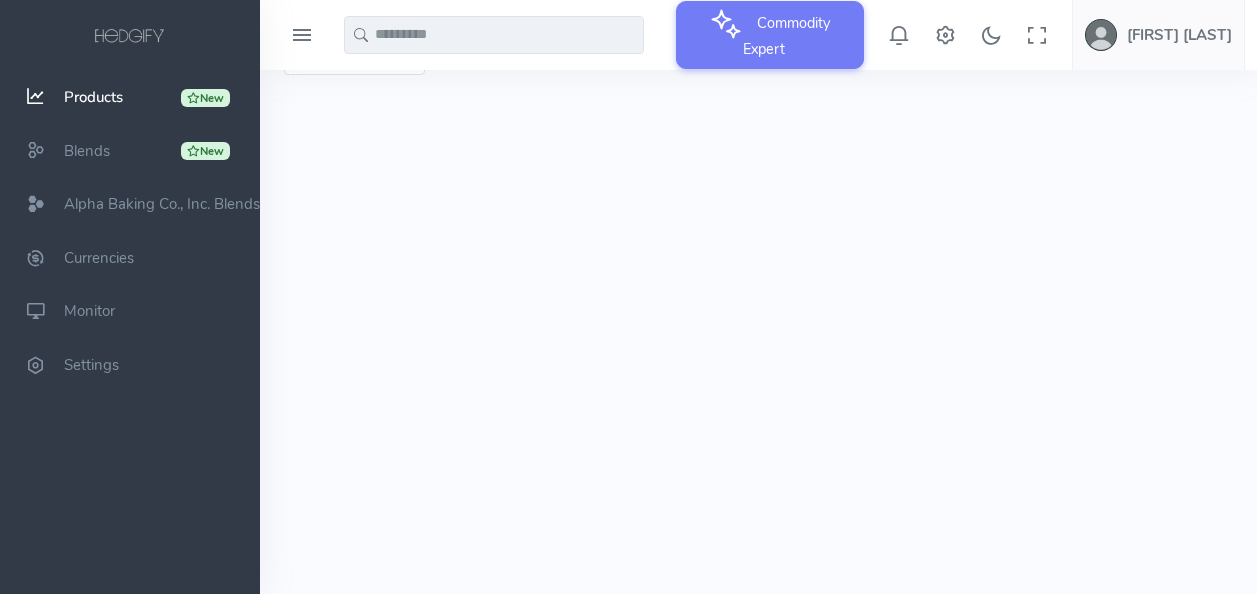 scroll, scrollTop: 760, scrollLeft: 0, axis: vertical 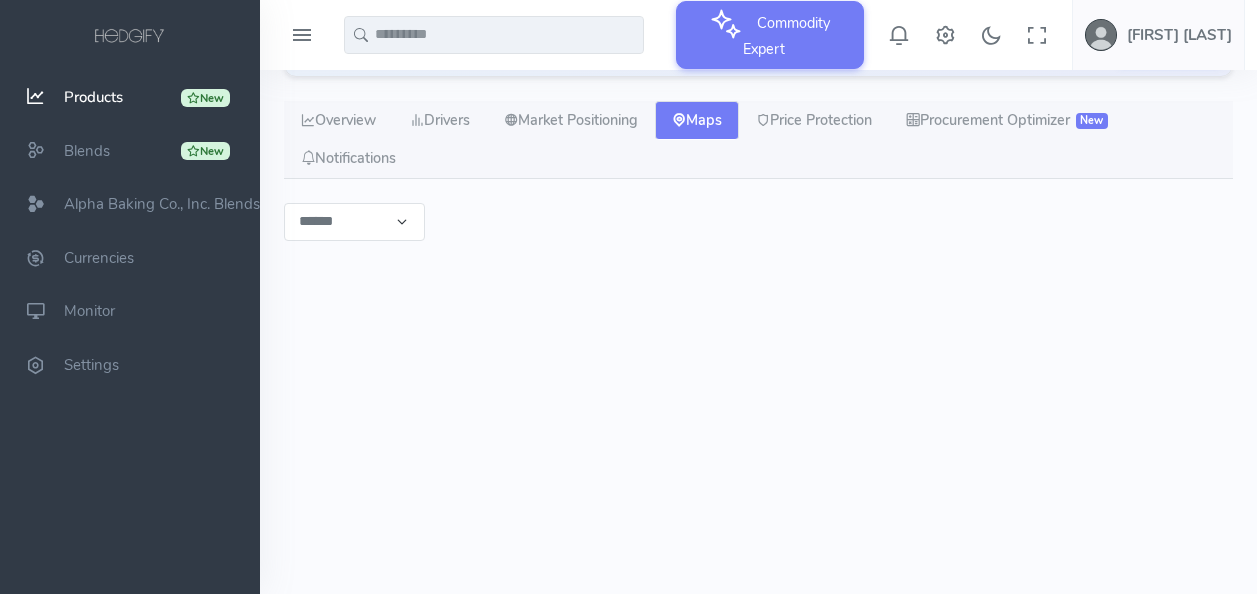click on "**********" at bounding box center (758, 643) 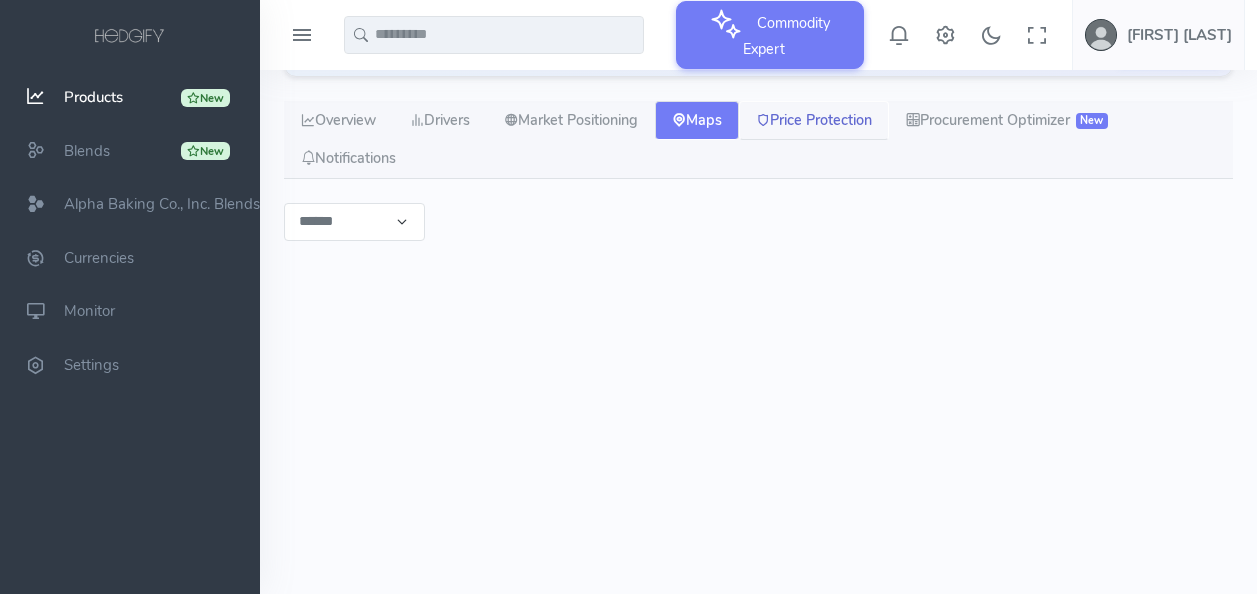 click on "Price Protection" at bounding box center [814, 121] 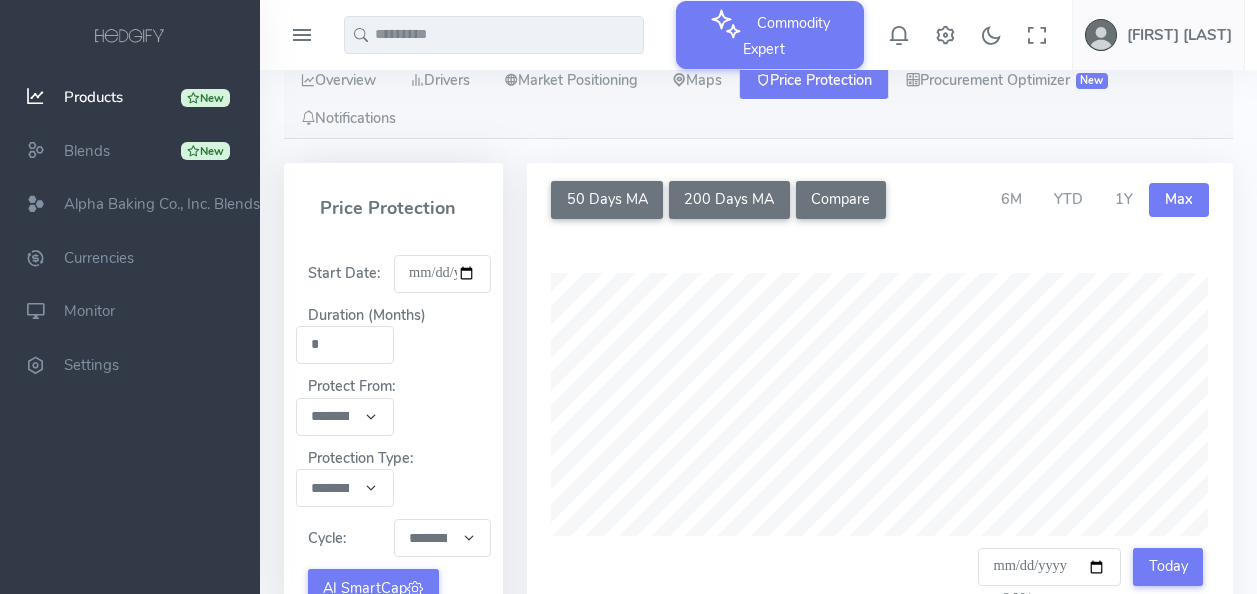 scroll, scrollTop: 640, scrollLeft: 0, axis: vertical 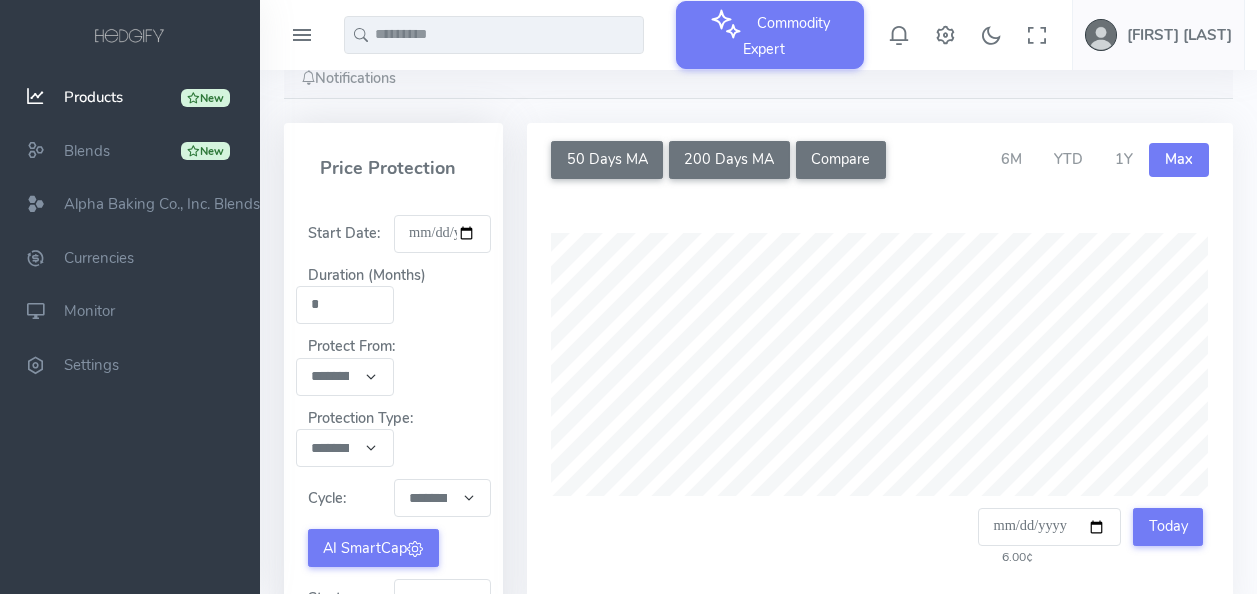 click on "*" at bounding box center [345, 305] 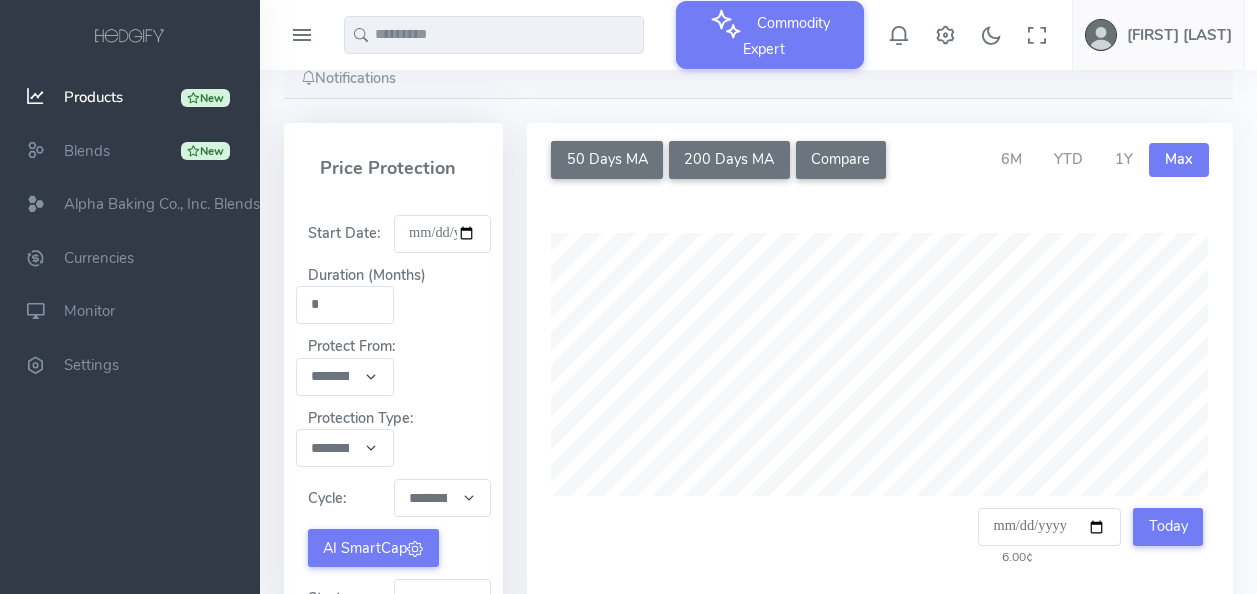 click on "**********" at bounding box center [345, 377] 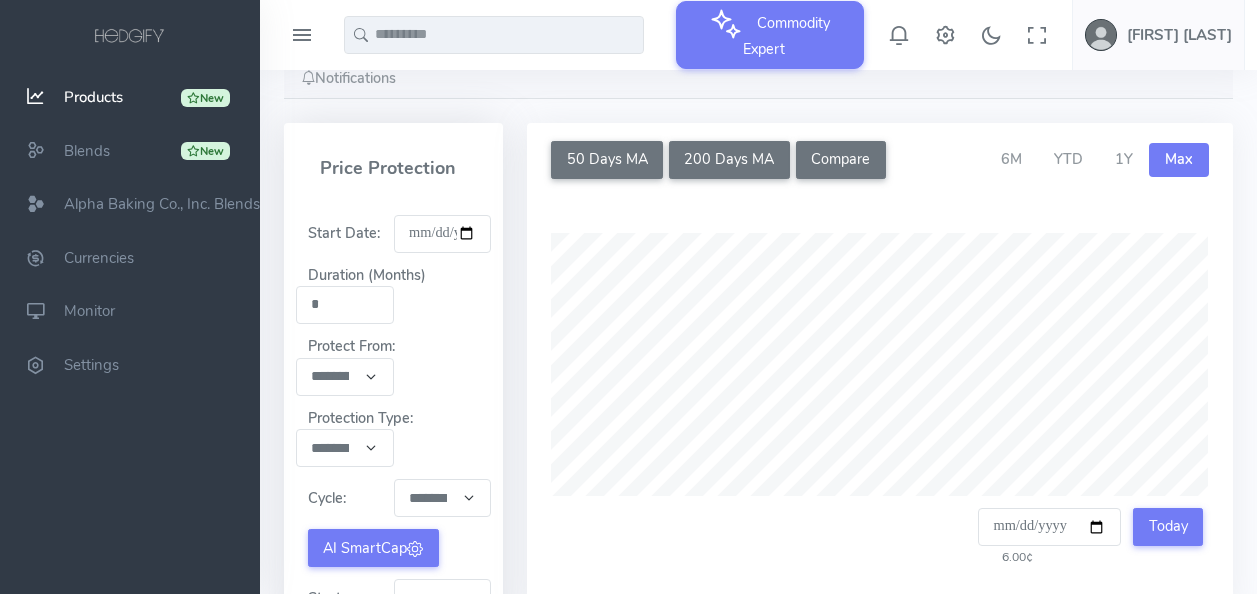 click on "**********" at bounding box center (345, 377) 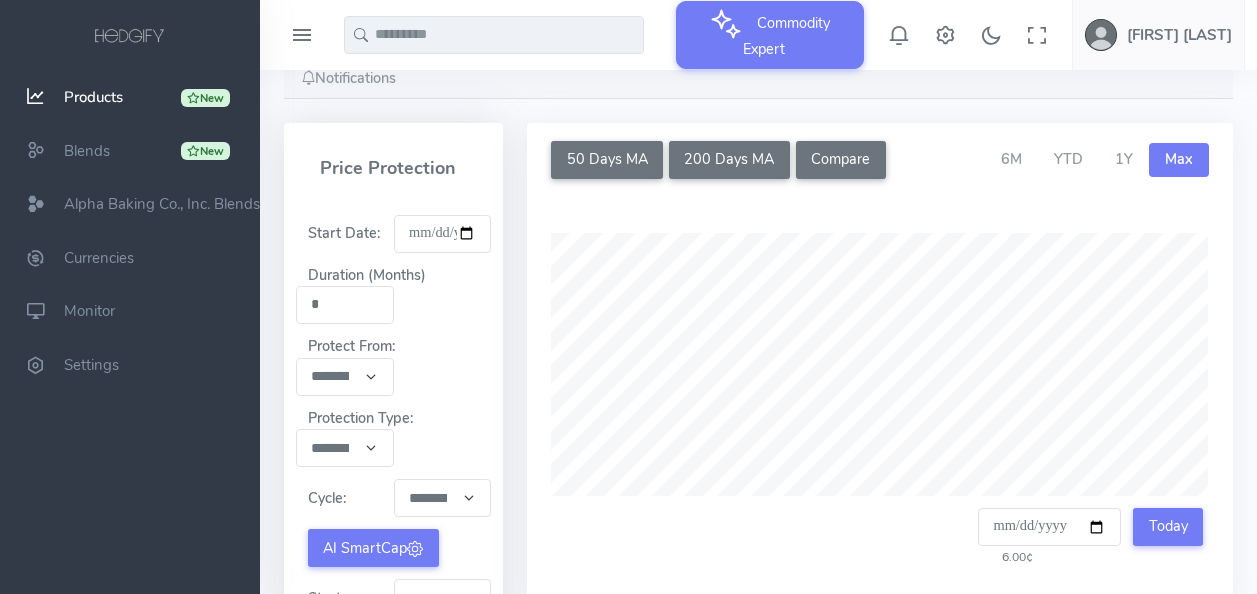 click on "**********" at bounding box center [345, 448] 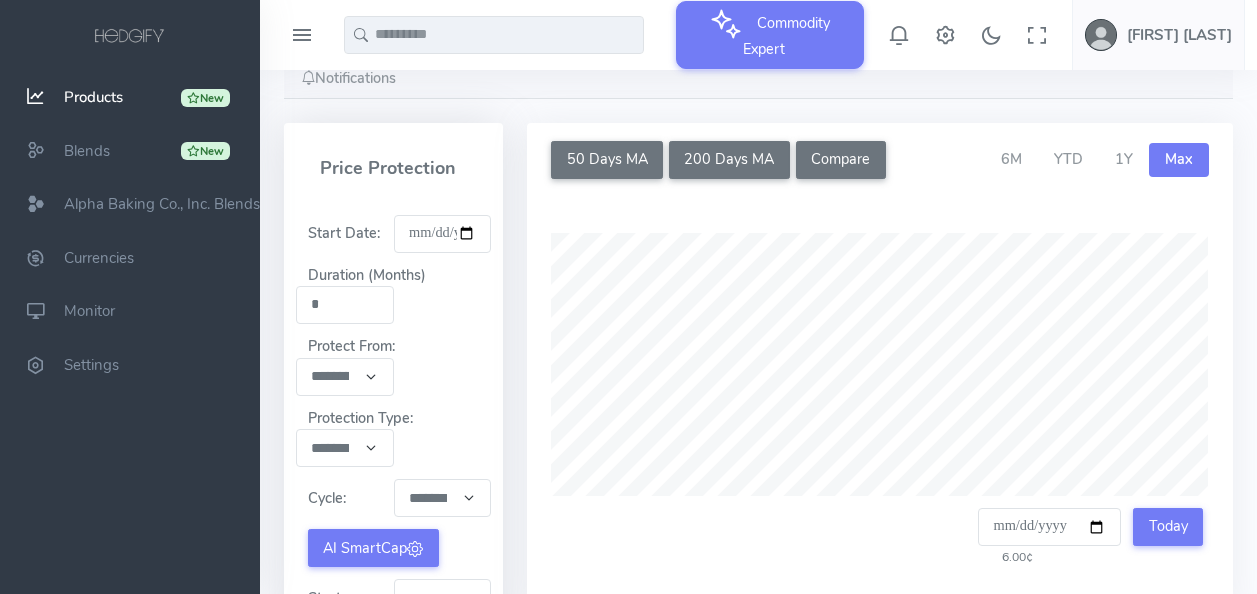 click on "**********" at bounding box center (345, 448) 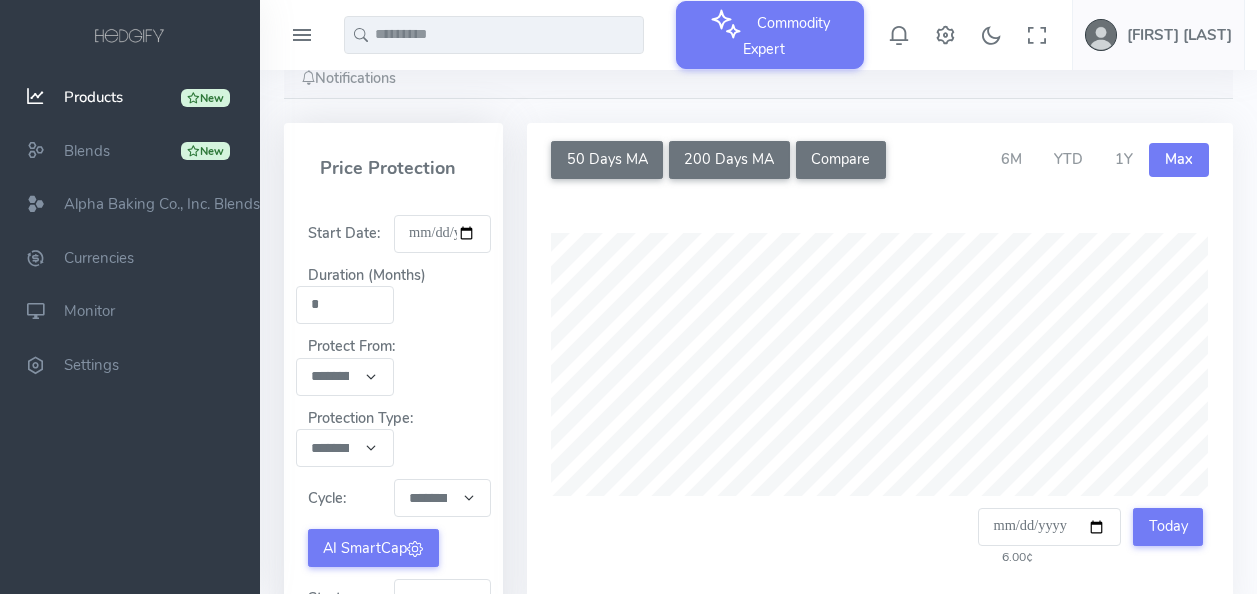 click on "*******
********
********
********
********
********
********
*********
*********
*********" at bounding box center [443, 498] 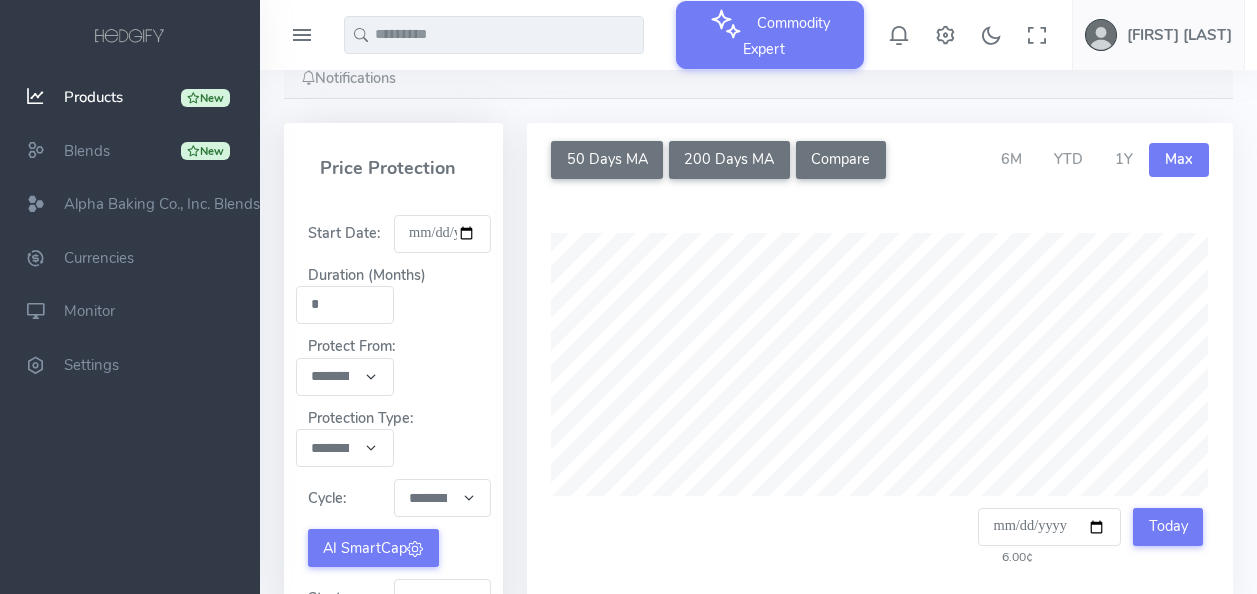 select on "*" 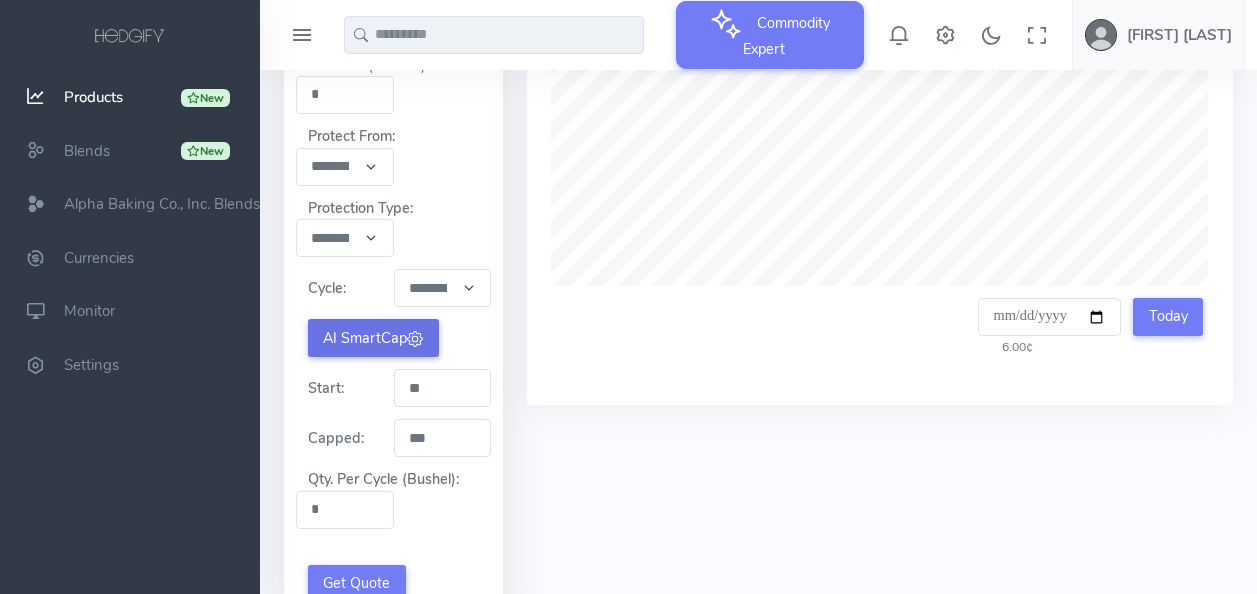 scroll, scrollTop: 851, scrollLeft: 0, axis: vertical 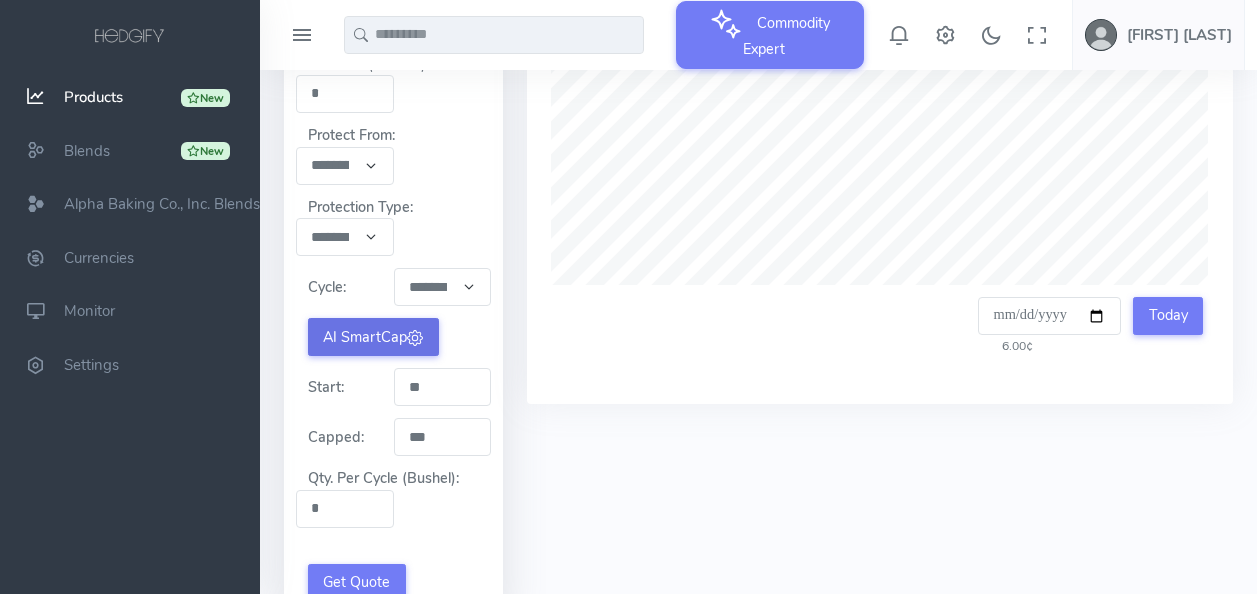 click on "AI SmartCap" at bounding box center (373, 337) 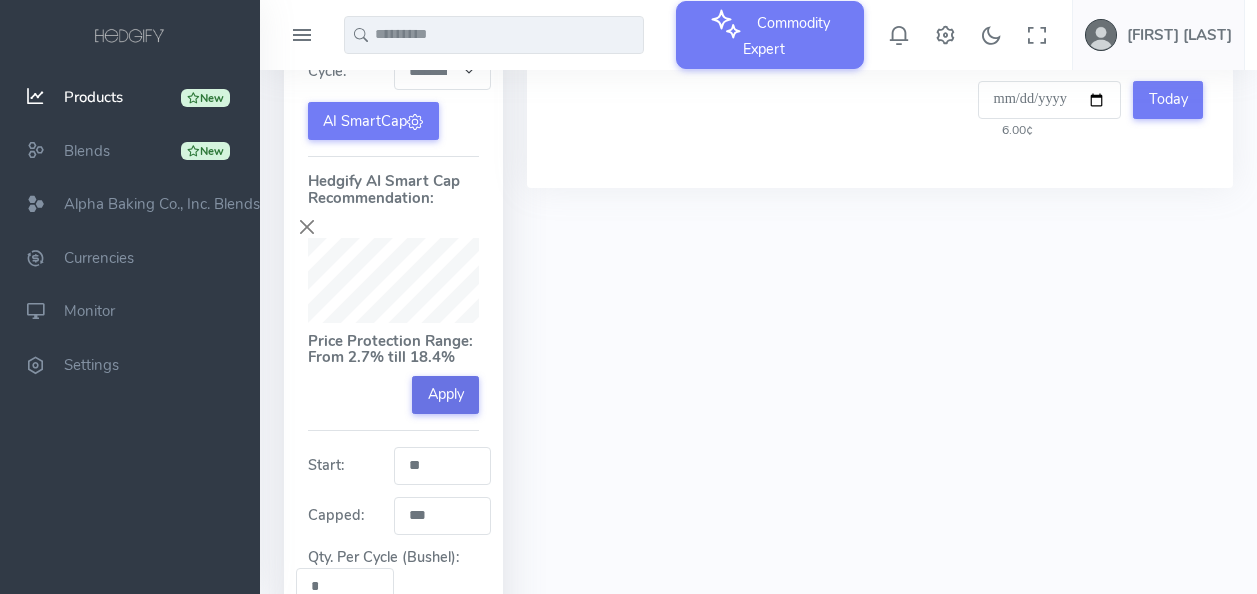 scroll, scrollTop: 1068, scrollLeft: 0, axis: vertical 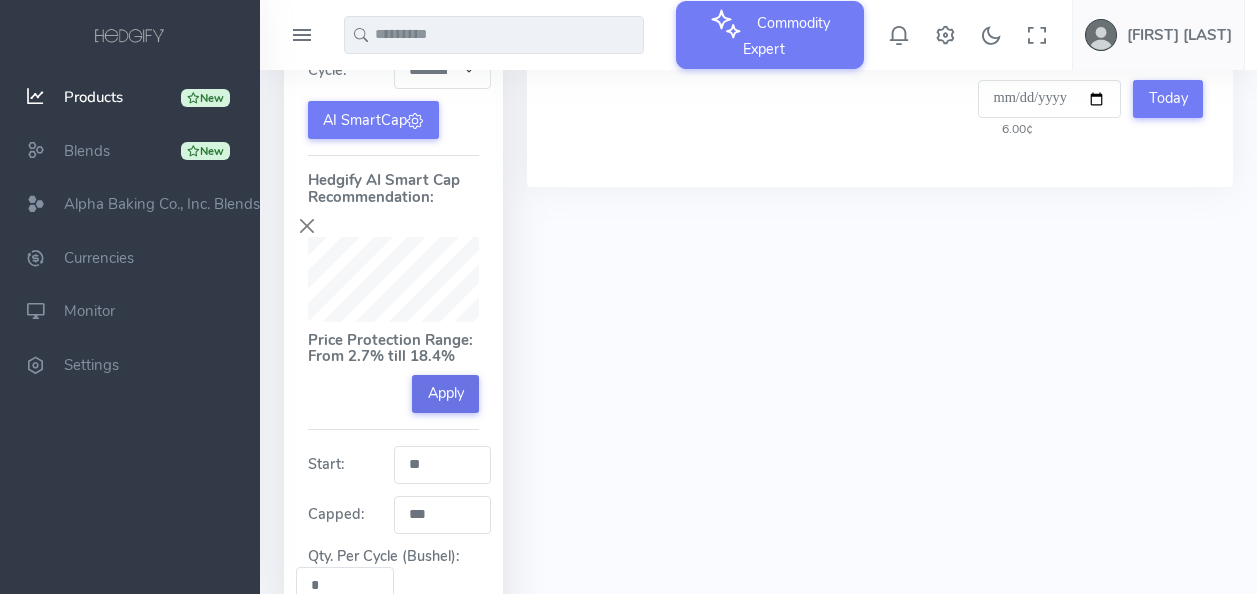 click on "Apply" at bounding box center (445, 394) 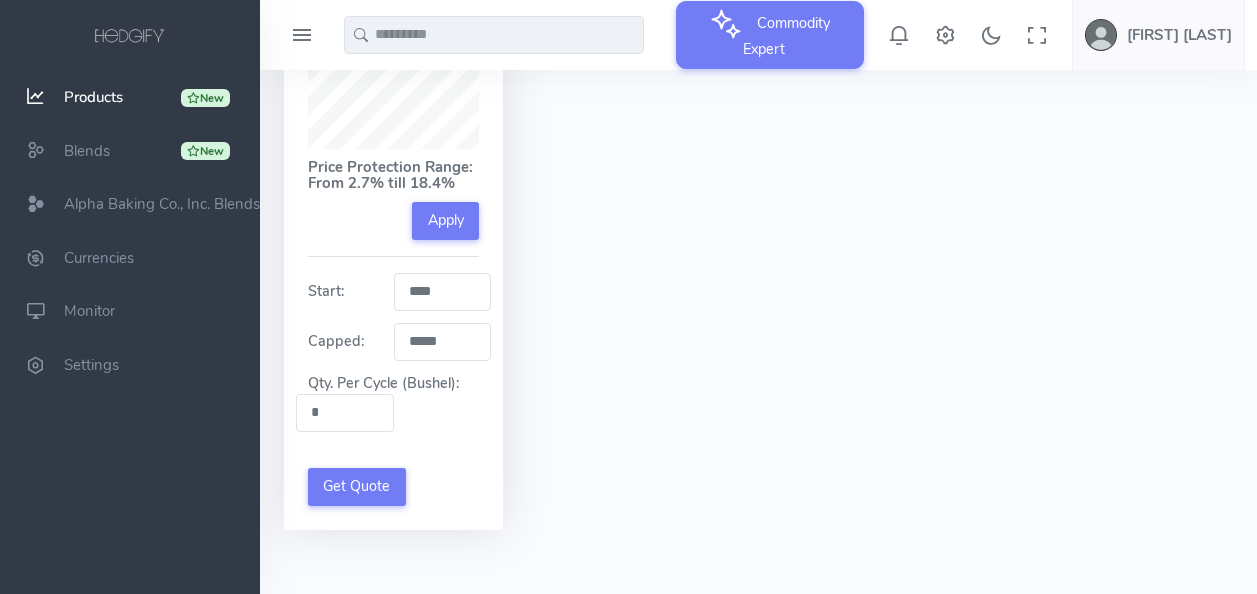 scroll, scrollTop: 1237, scrollLeft: 0, axis: vertical 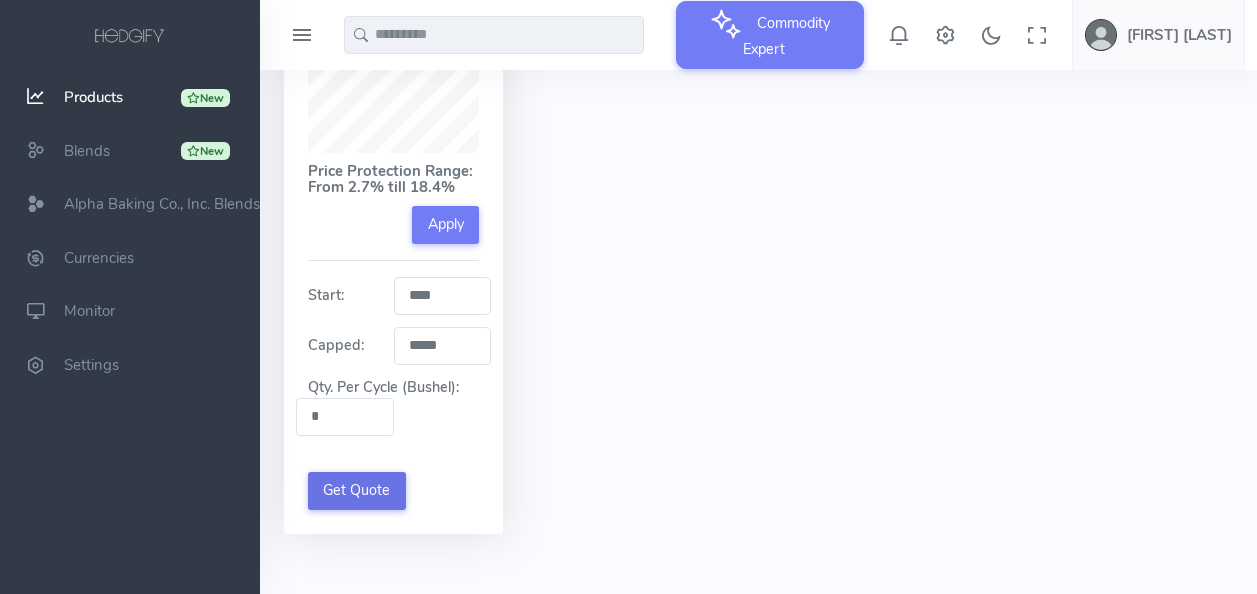 click on "Get Quote" at bounding box center [357, 491] 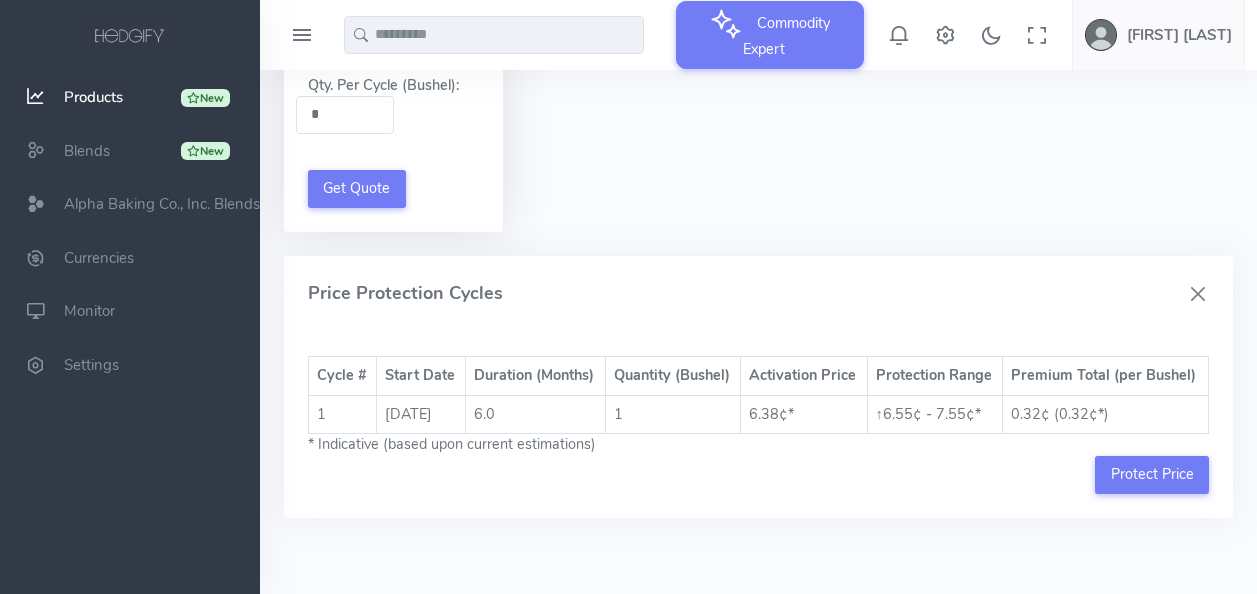 scroll, scrollTop: 1547, scrollLeft: 0, axis: vertical 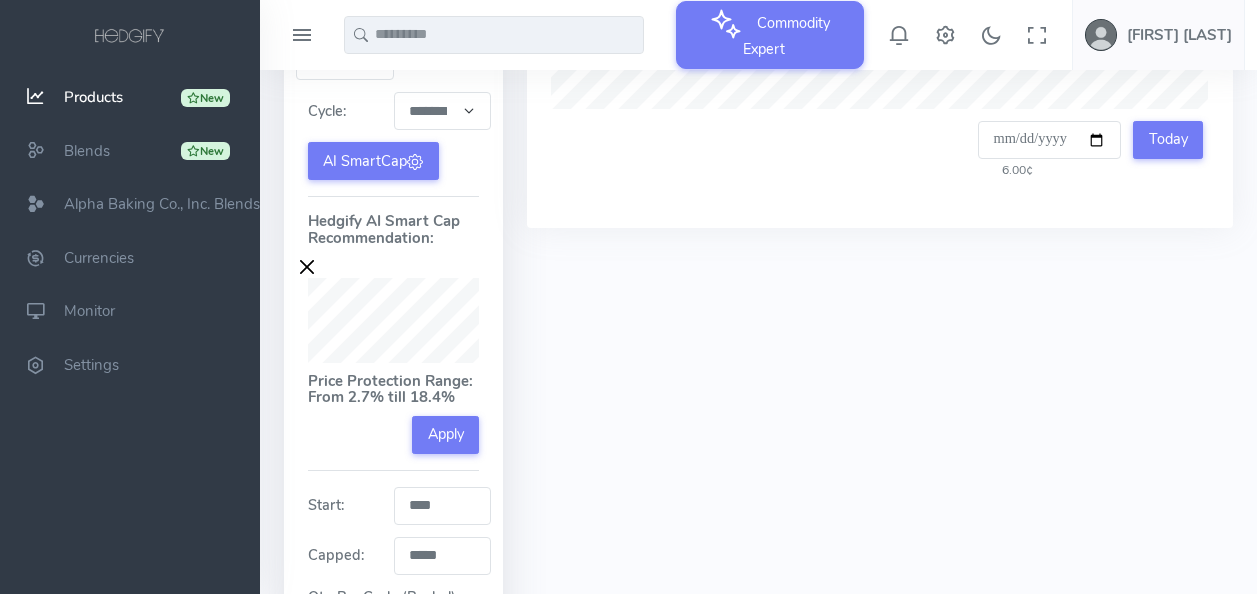 click at bounding box center (307, 267) 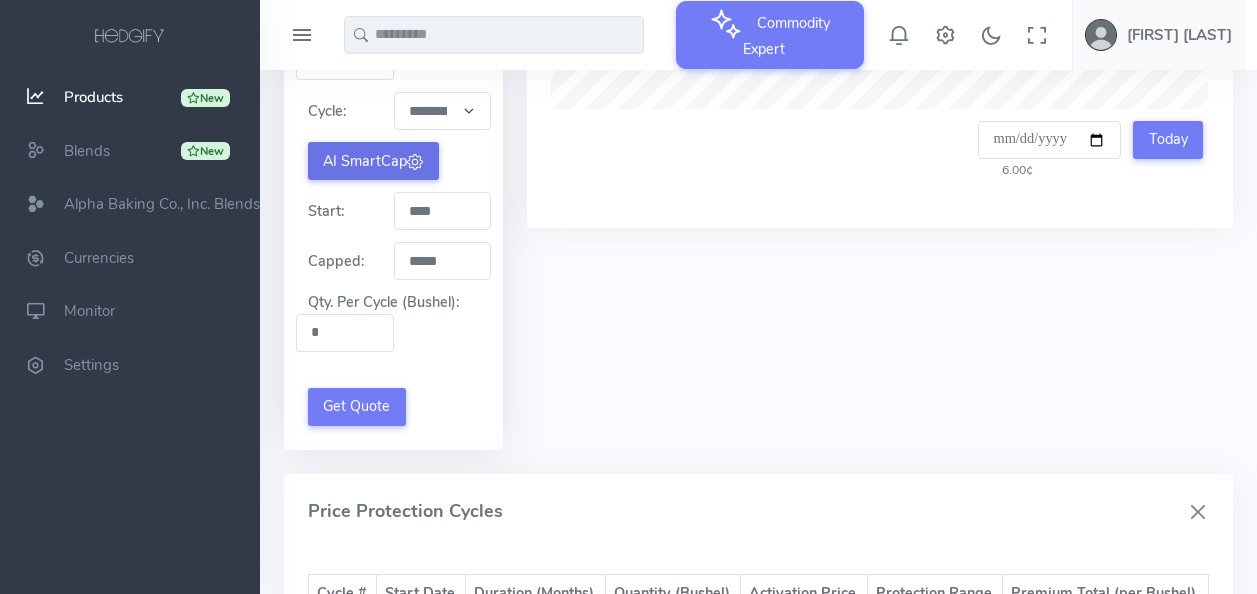 click on "AI SmartCap" at bounding box center [373, 161] 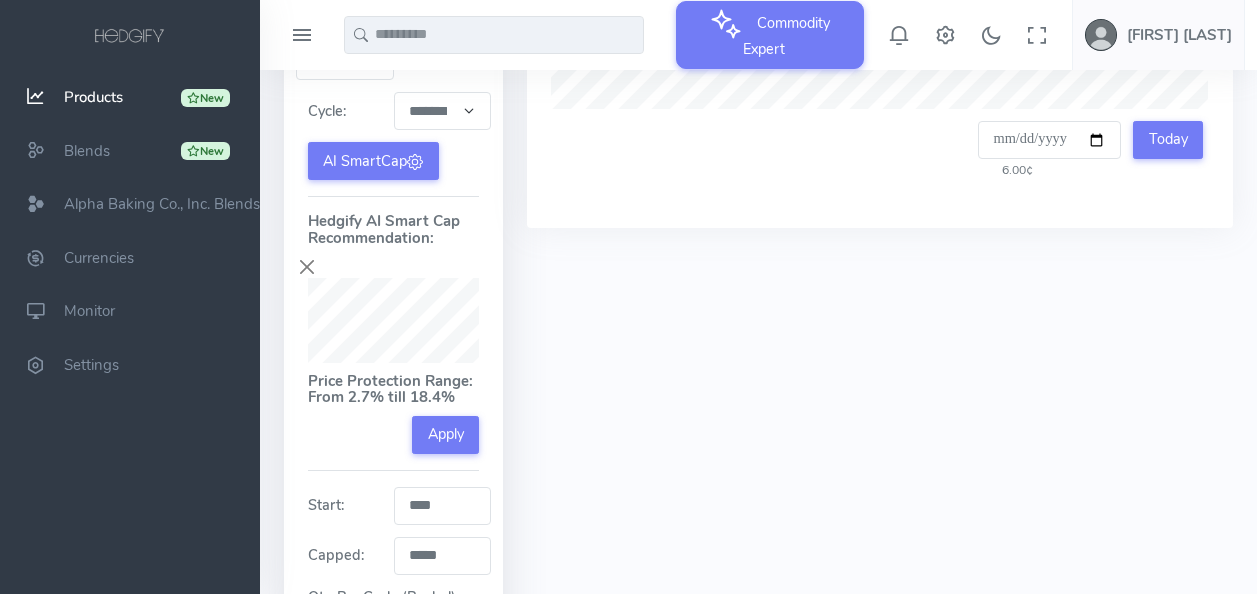 scroll, scrollTop: 508, scrollLeft: 0, axis: vertical 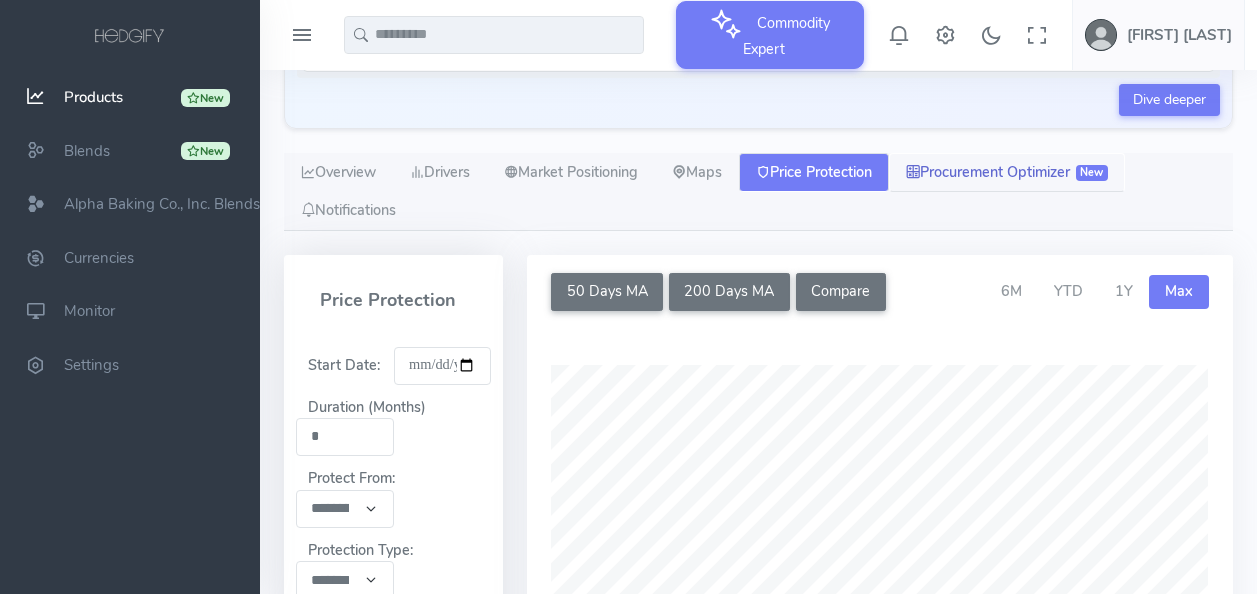 click on "Procurement Optimizer
New" at bounding box center [1007, 173] 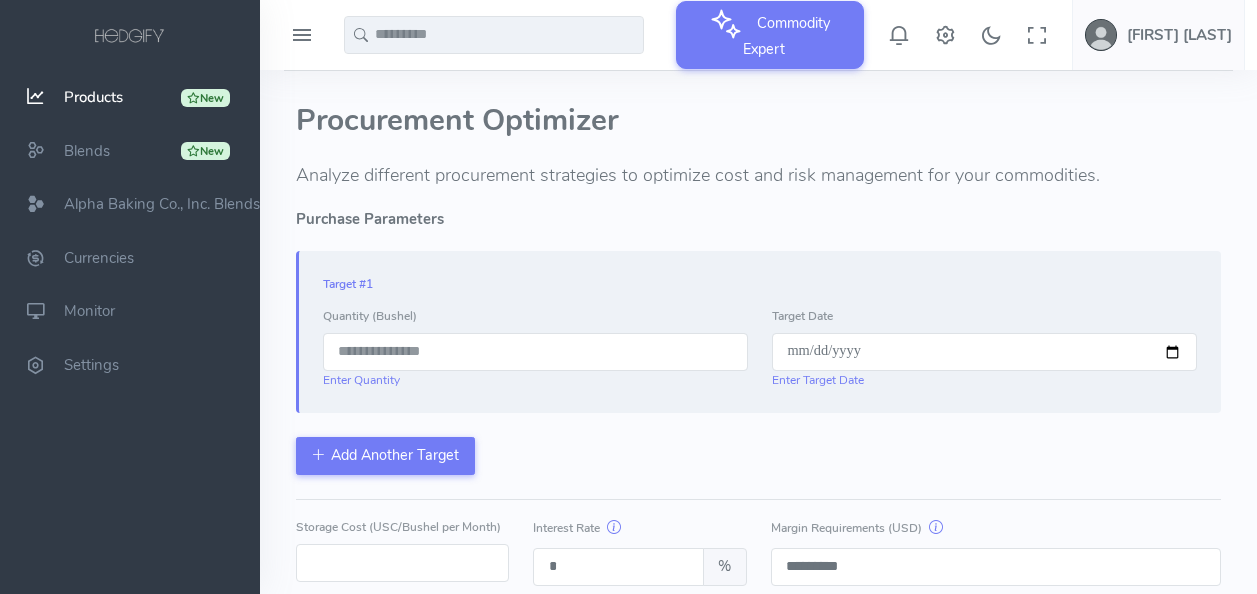 scroll, scrollTop: 708, scrollLeft: 0, axis: vertical 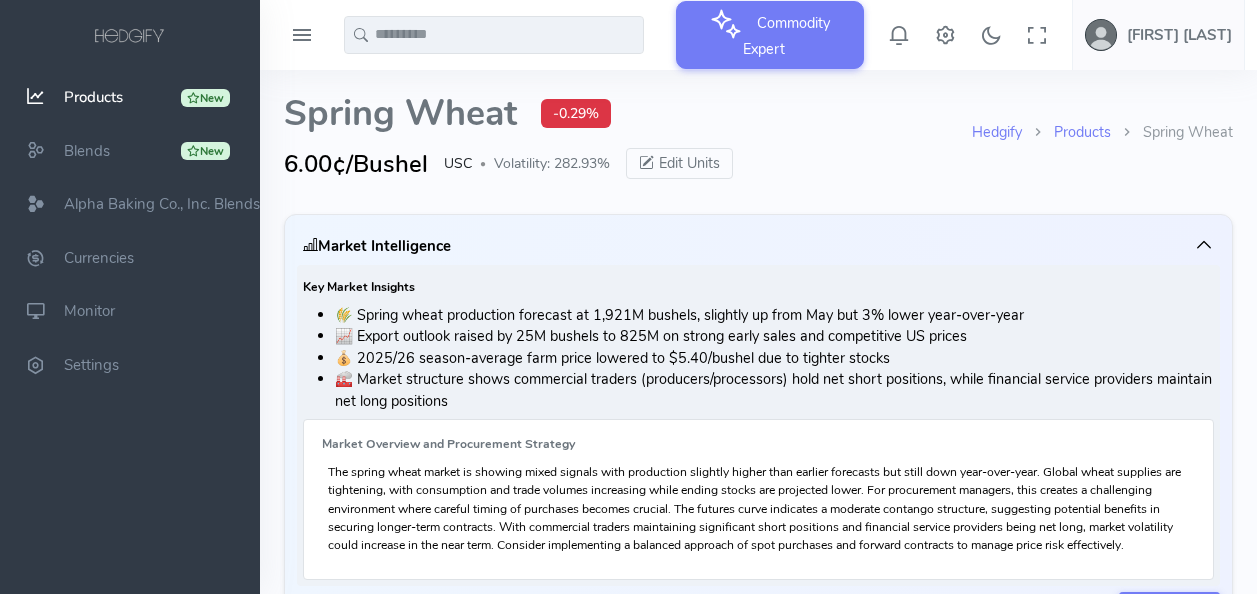 click on "Products" at bounding box center (93, 97) 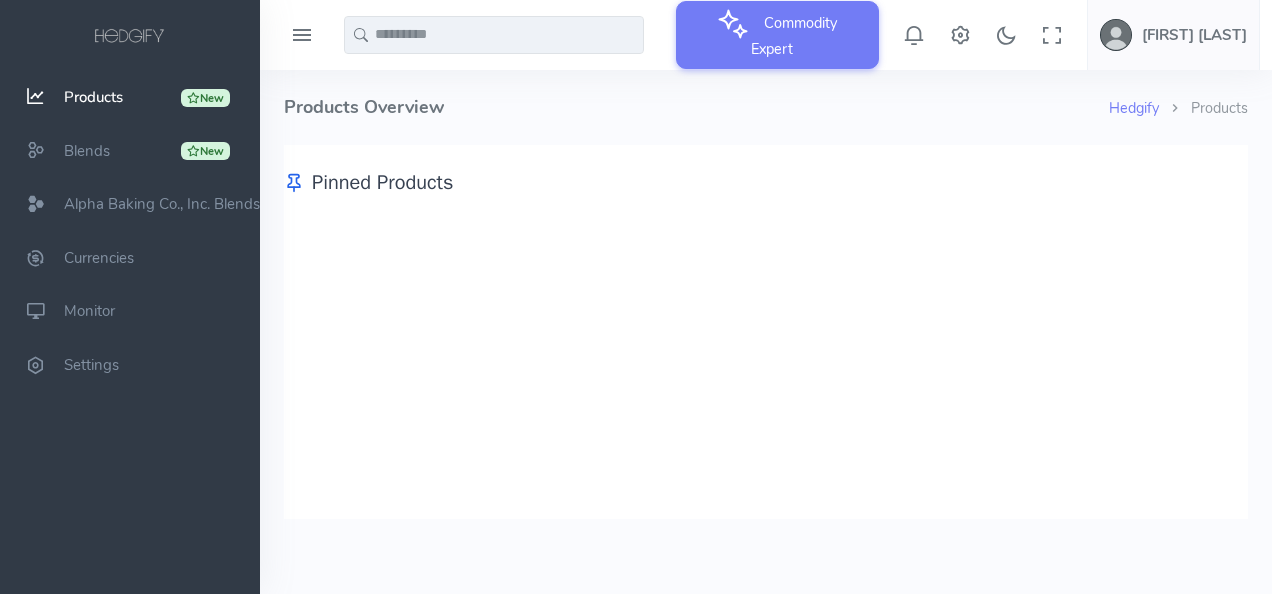 scroll, scrollTop: 0, scrollLeft: 0, axis: both 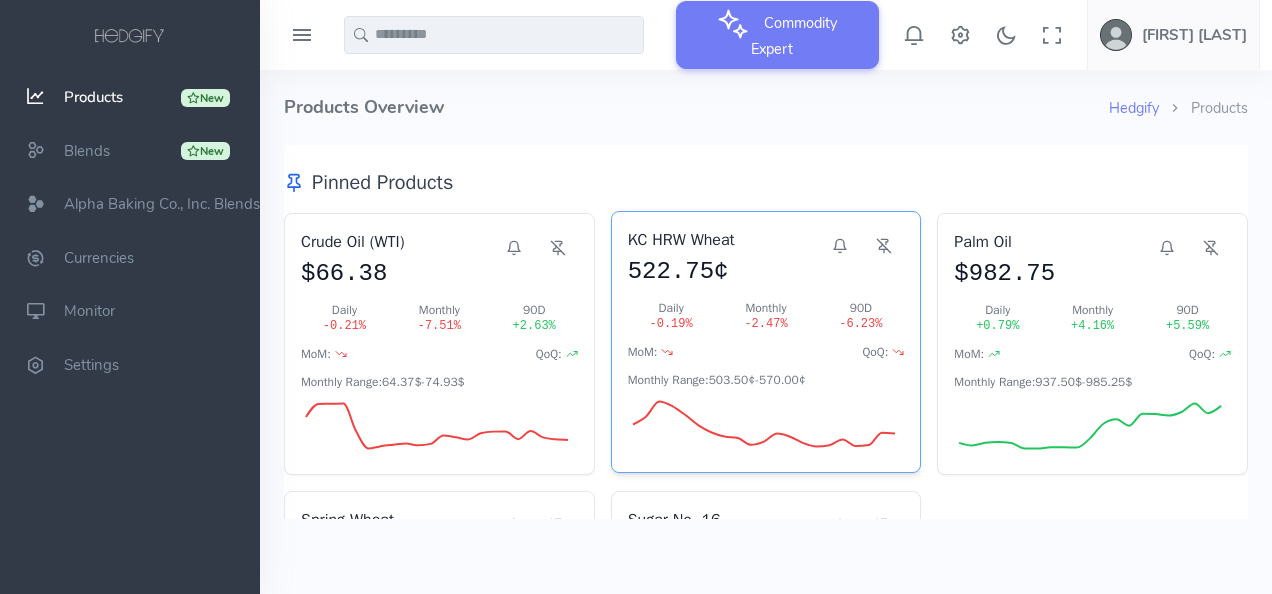click on "Monthly" at bounding box center [766, 308] 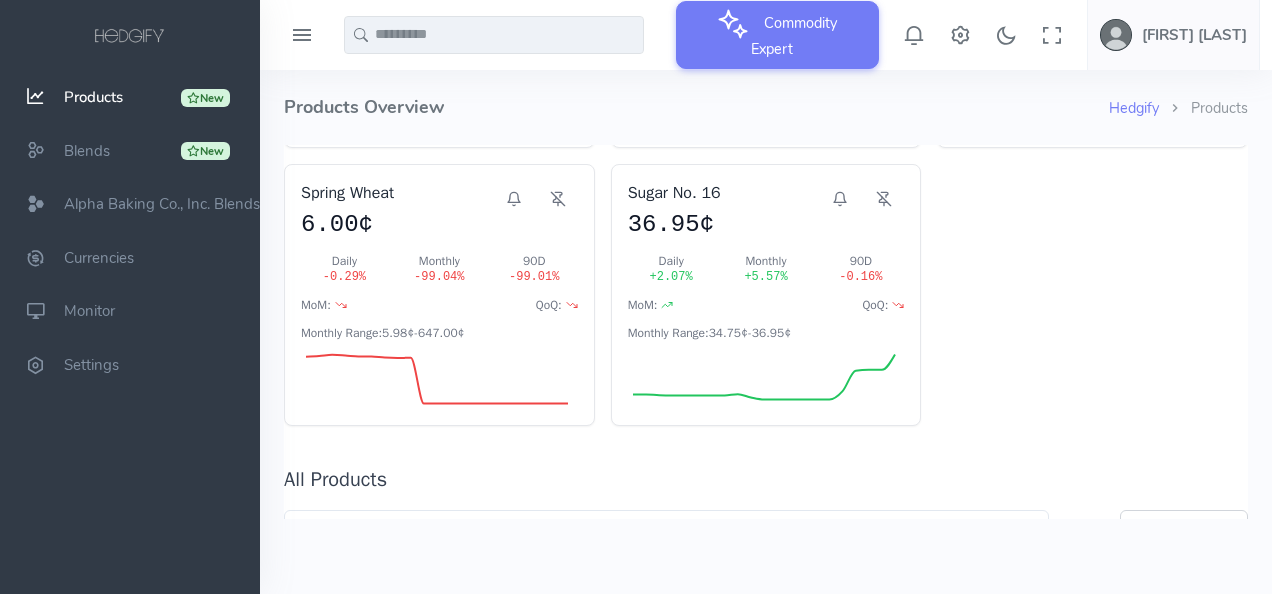 scroll, scrollTop: 654, scrollLeft: 0, axis: vertical 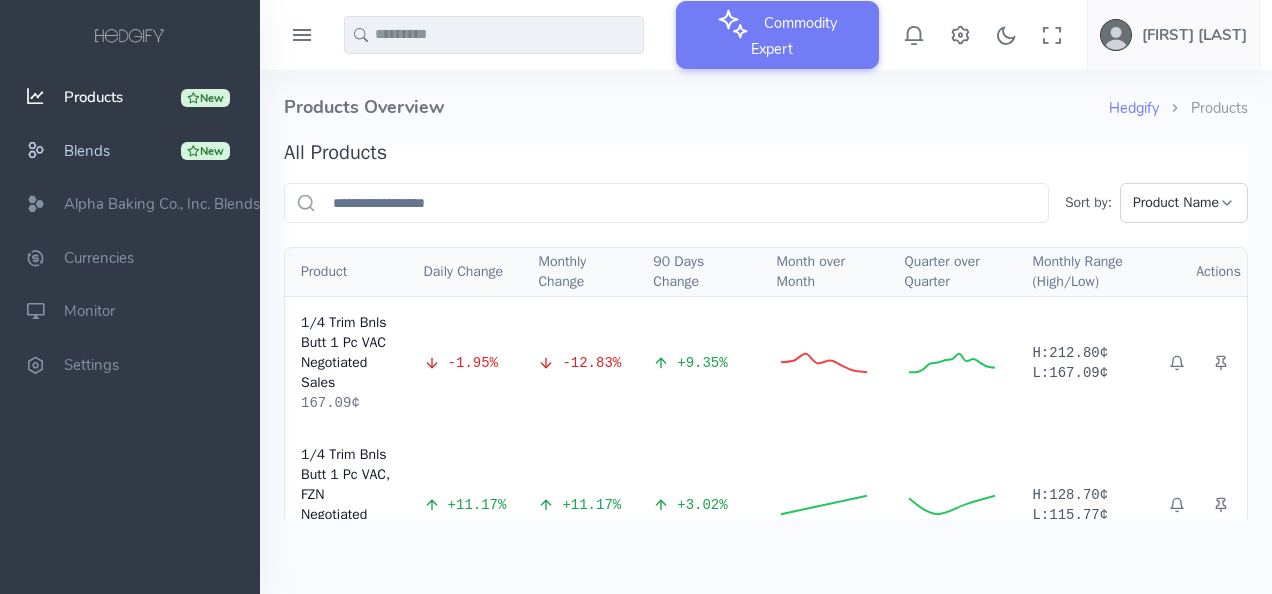 click on "Blends" at bounding box center (87, 151) 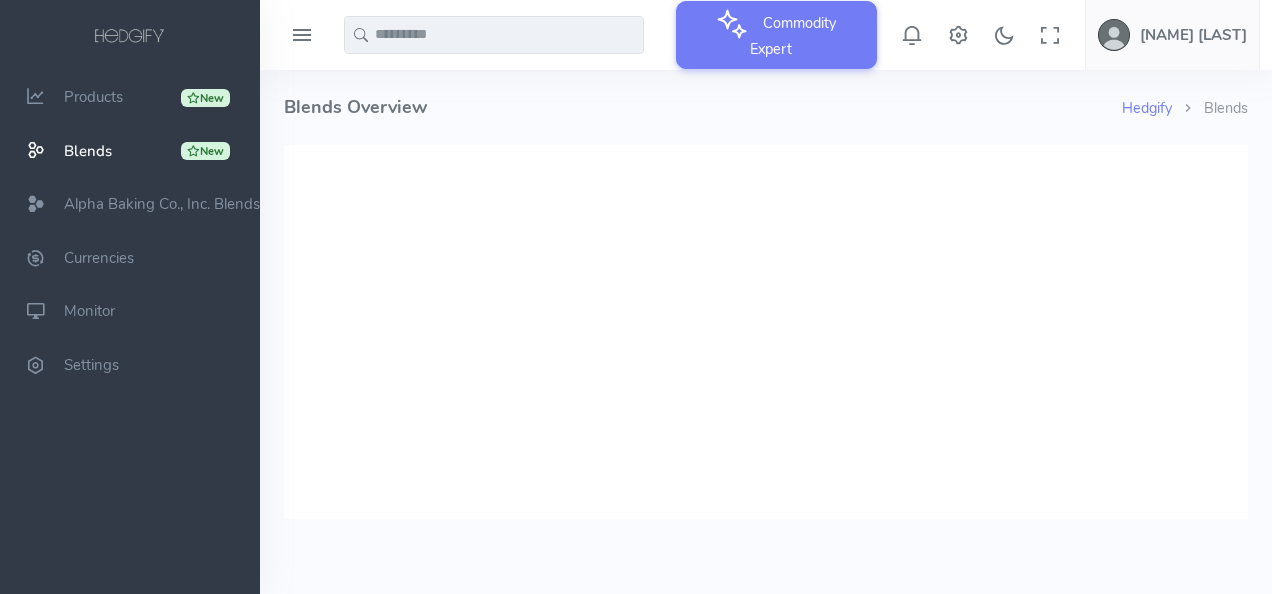scroll, scrollTop: 0, scrollLeft: 0, axis: both 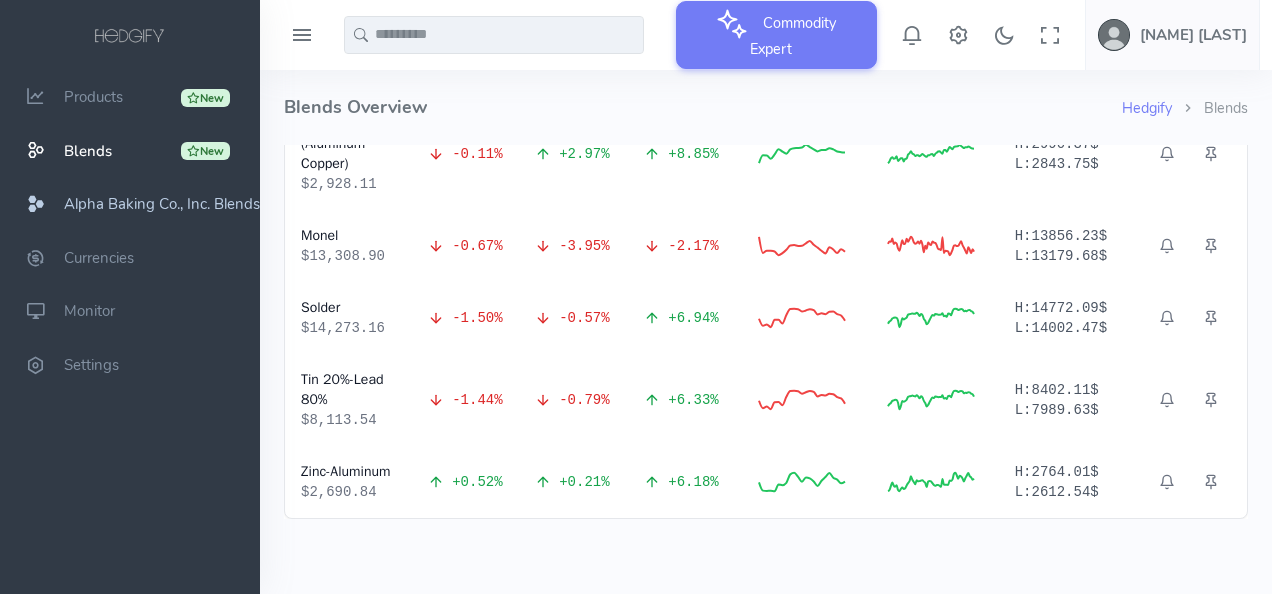 click on "Alpha Baking Co., Inc. Blends" at bounding box center (162, 204) 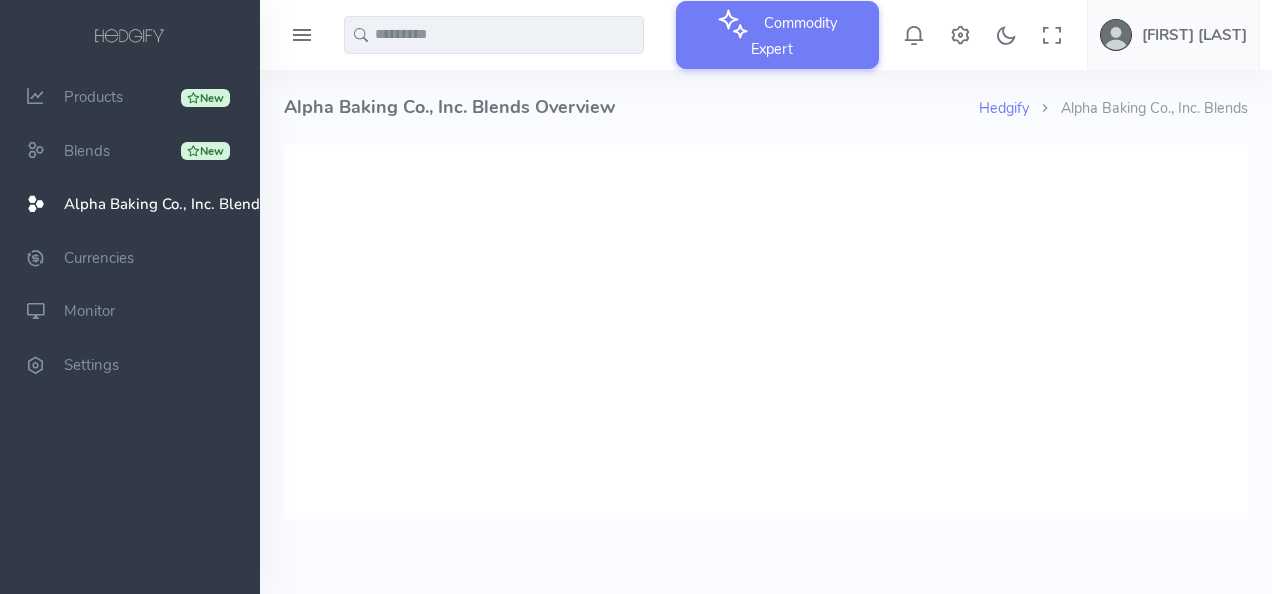 scroll, scrollTop: 0, scrollLeft: 0, axis: both 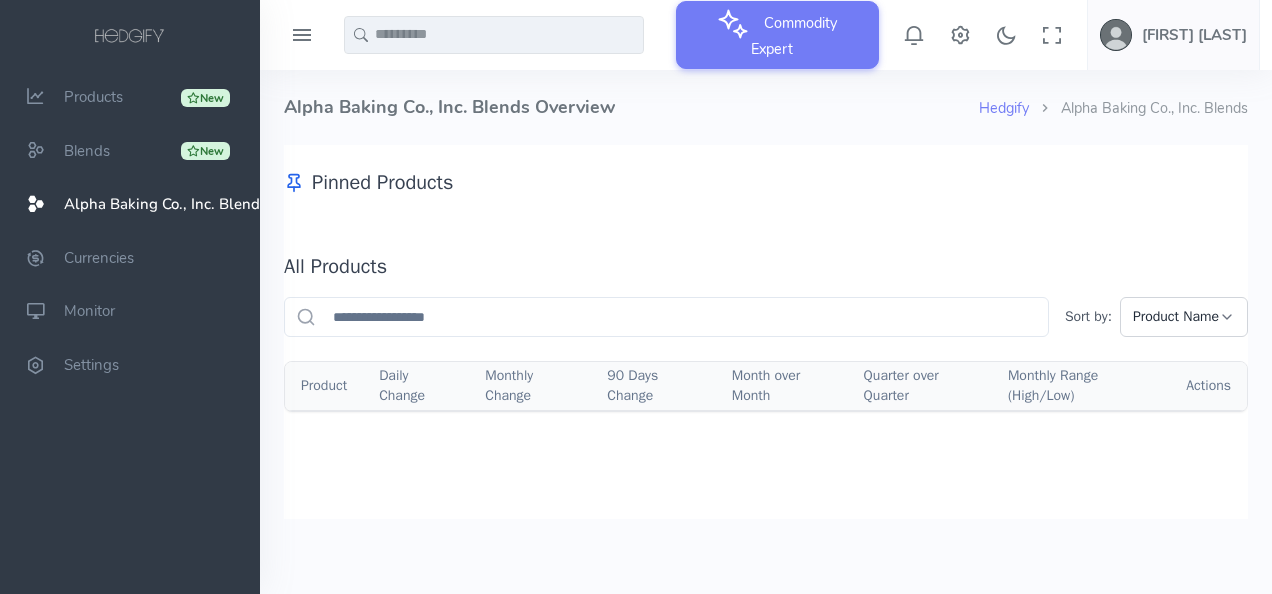 click on "Hedgify
Alpha Baking Co., Inc. Blends
Alpha Baking Co., Inc. Blends Overview" at bounding box center (766, 331) 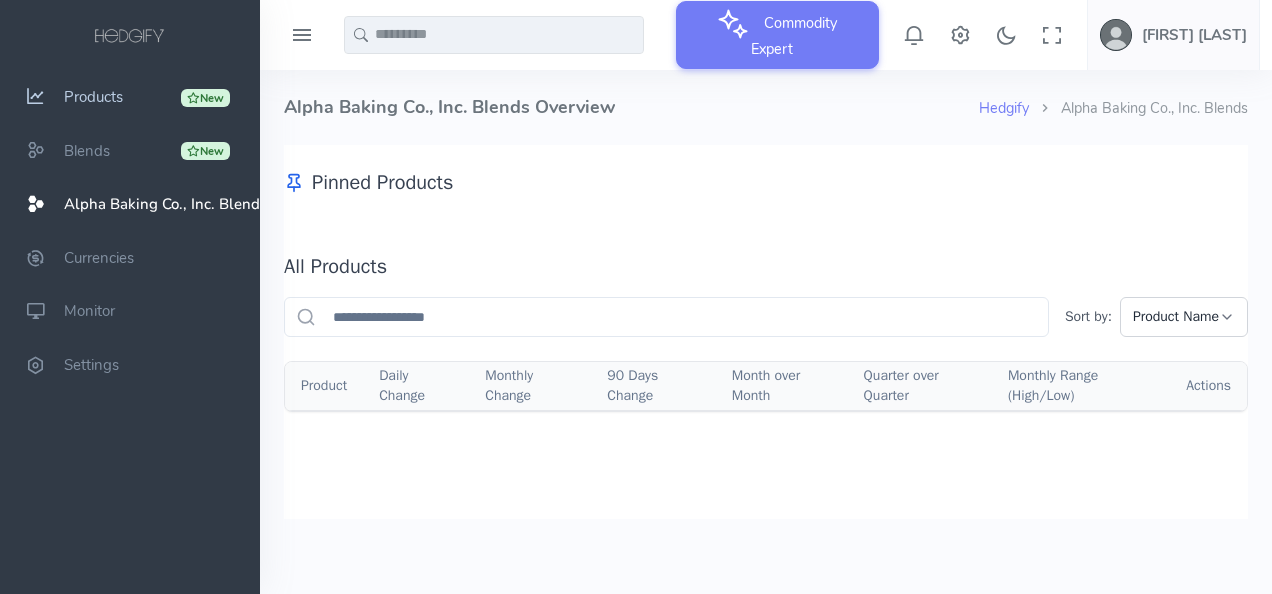 click on "Products" at bounding box center [93, 97] 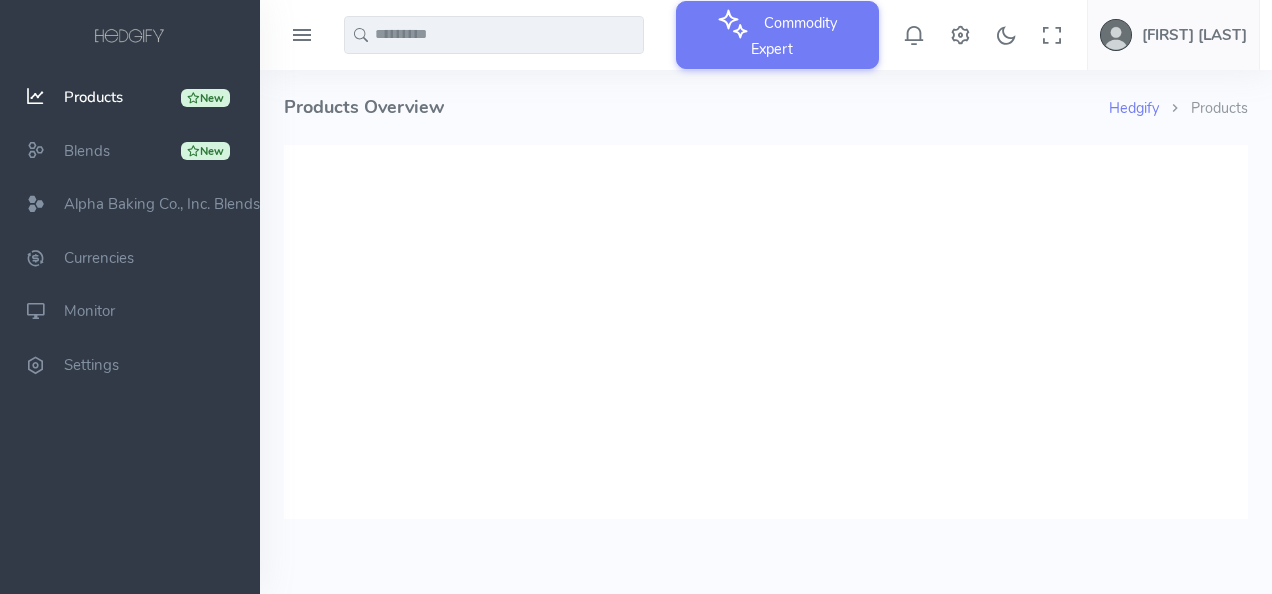 scroll, scrollTop: 0, scrollLeft: 0, axis: both 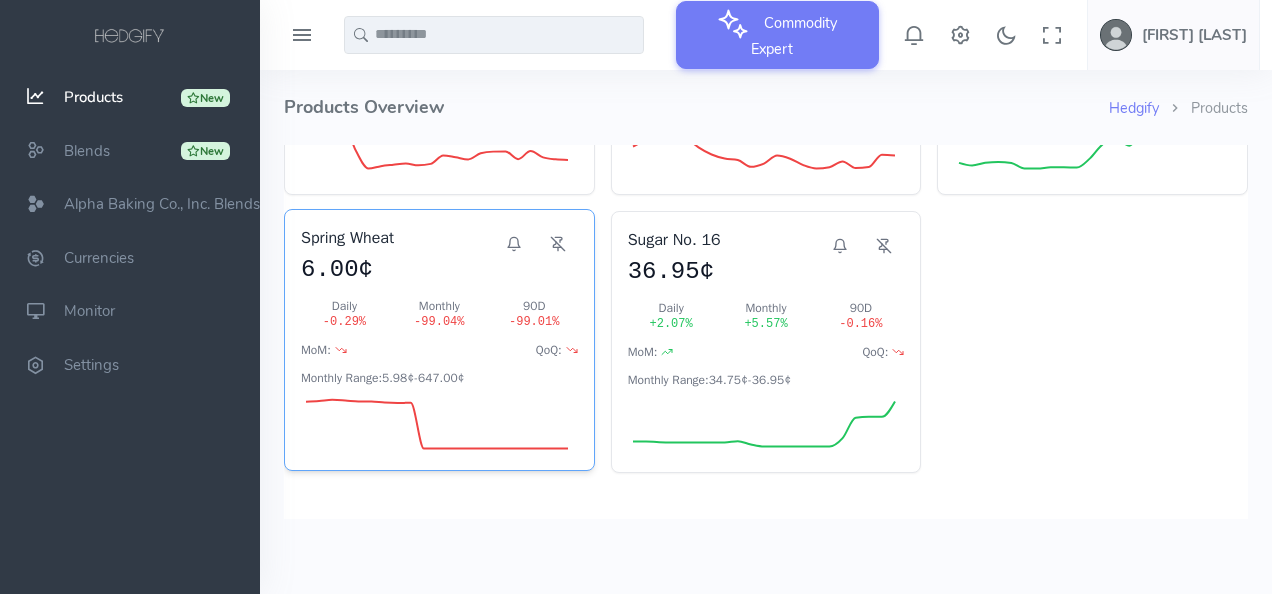 click 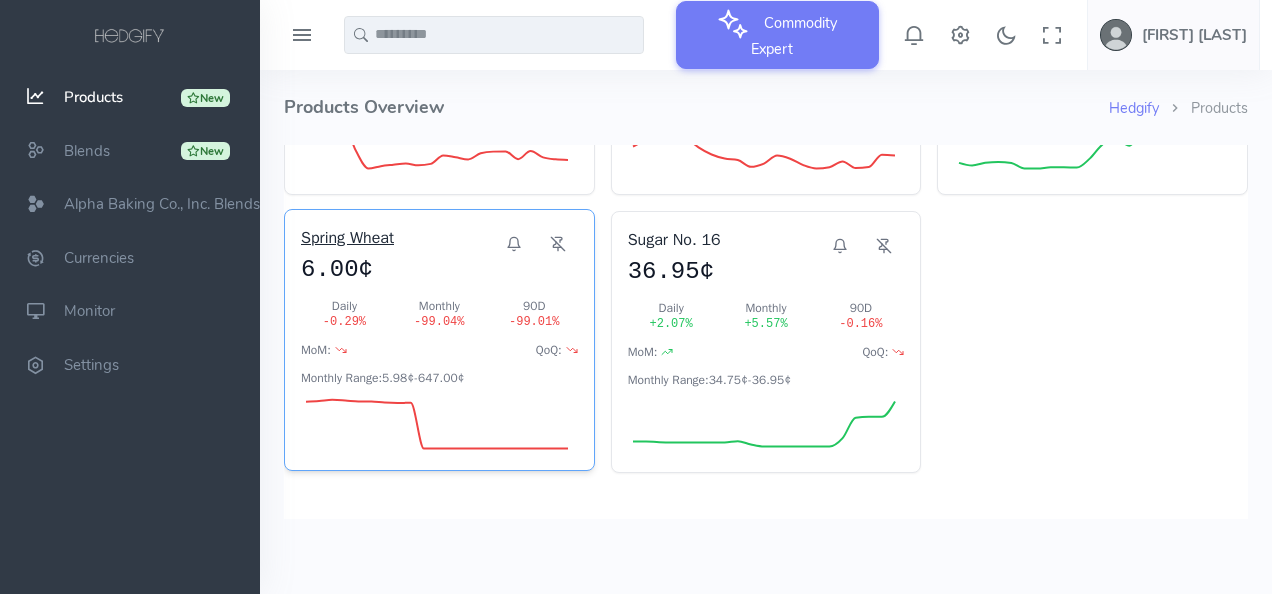 click on "Spring Wheat" at bounding box center (397, 238) 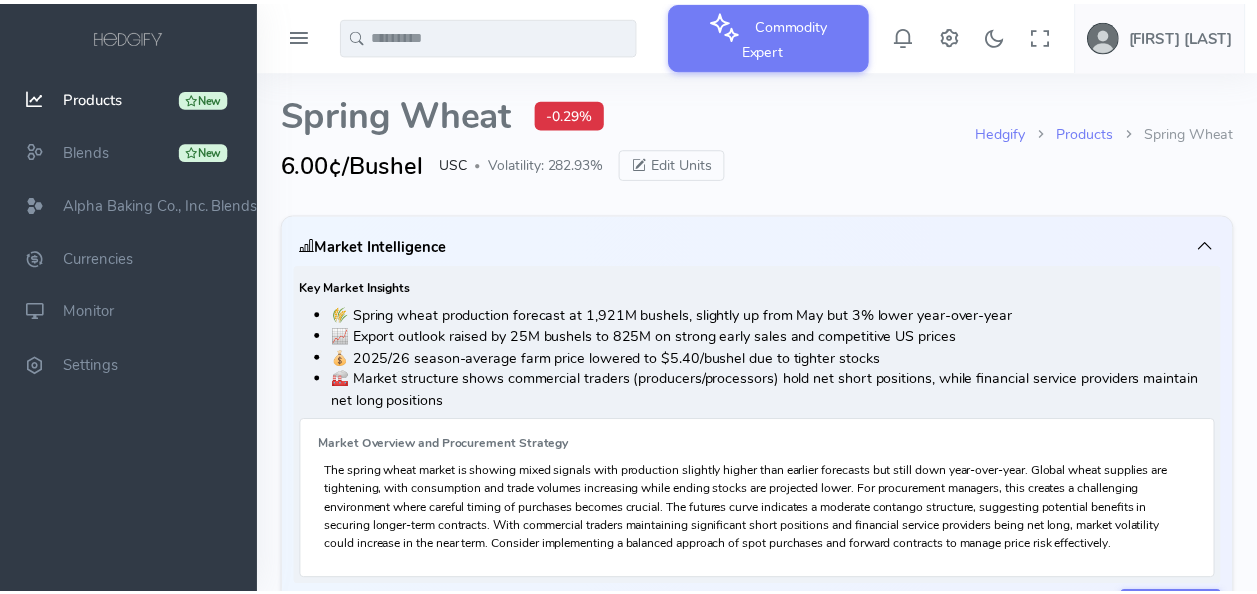 scroll, scrollTop: 0, scrollLeft: 0, axis: both 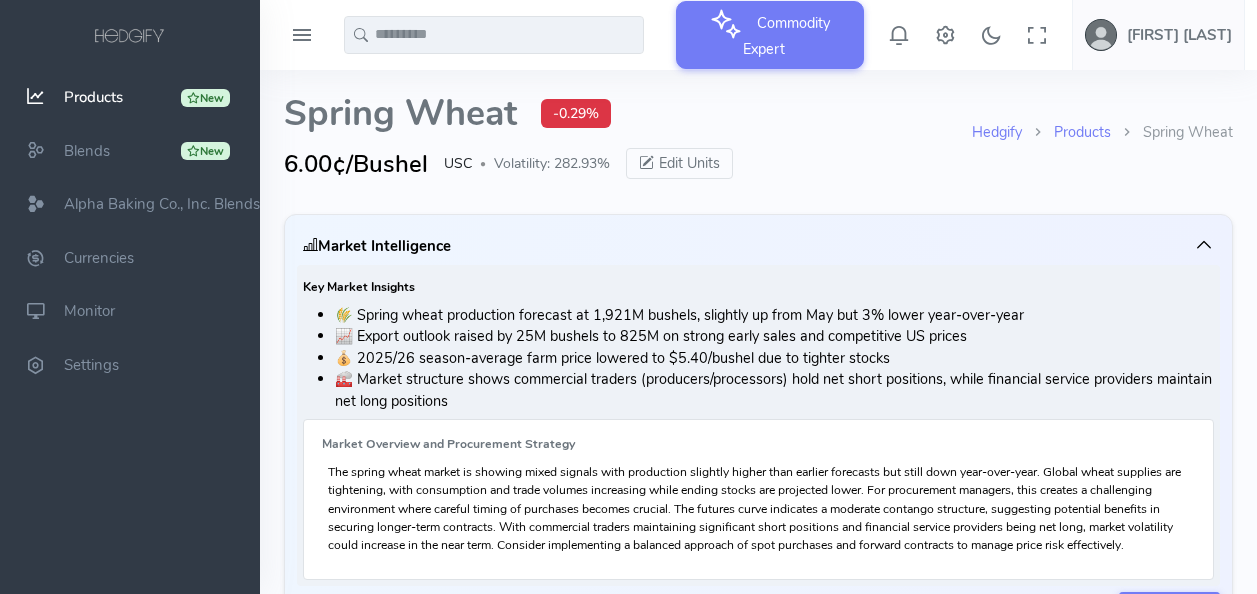 select on "****" 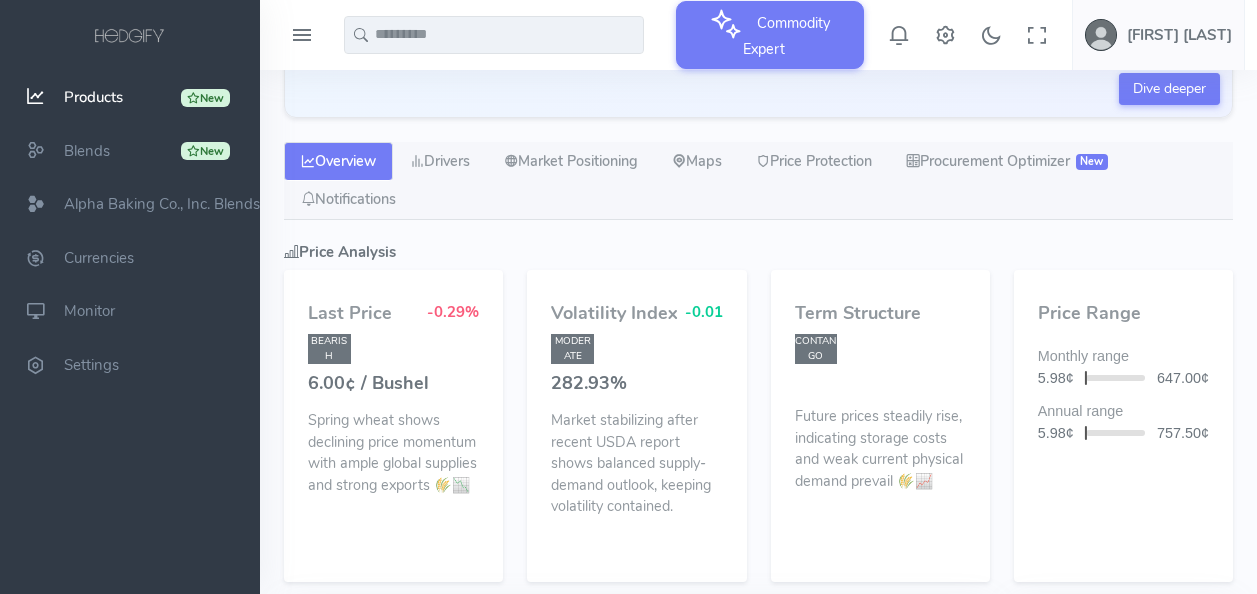 click on "[PHONE]
[PHONE]" at bounding box center (1123, 379) 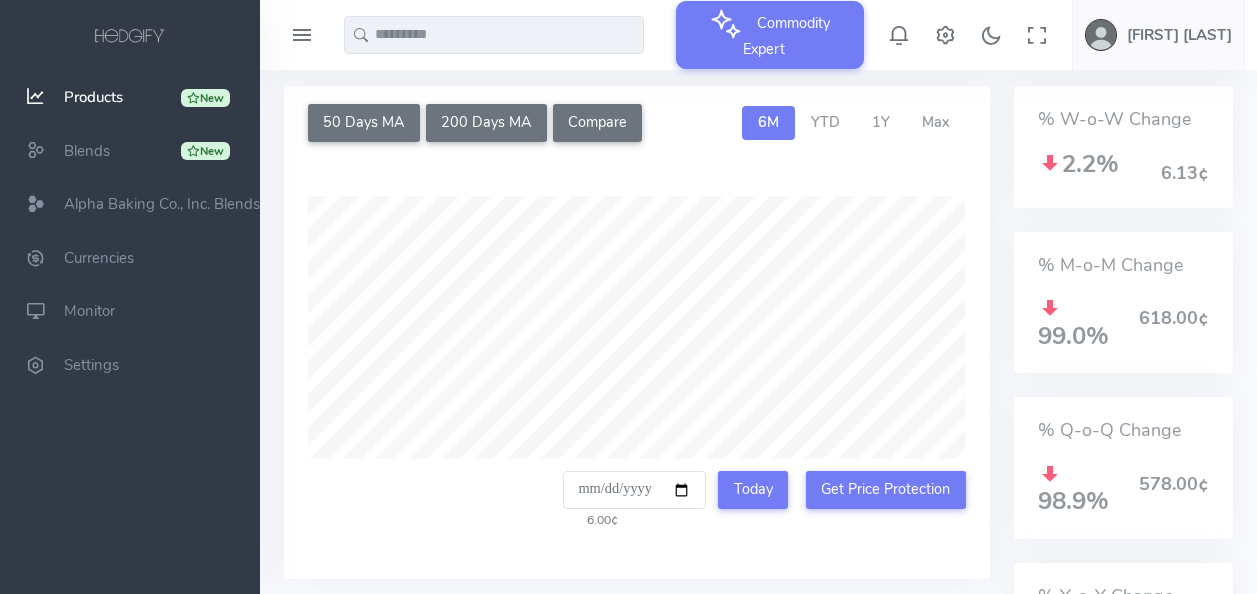 scroll, scrollTop: 1559, scrollLeft: 0, axis: vertical 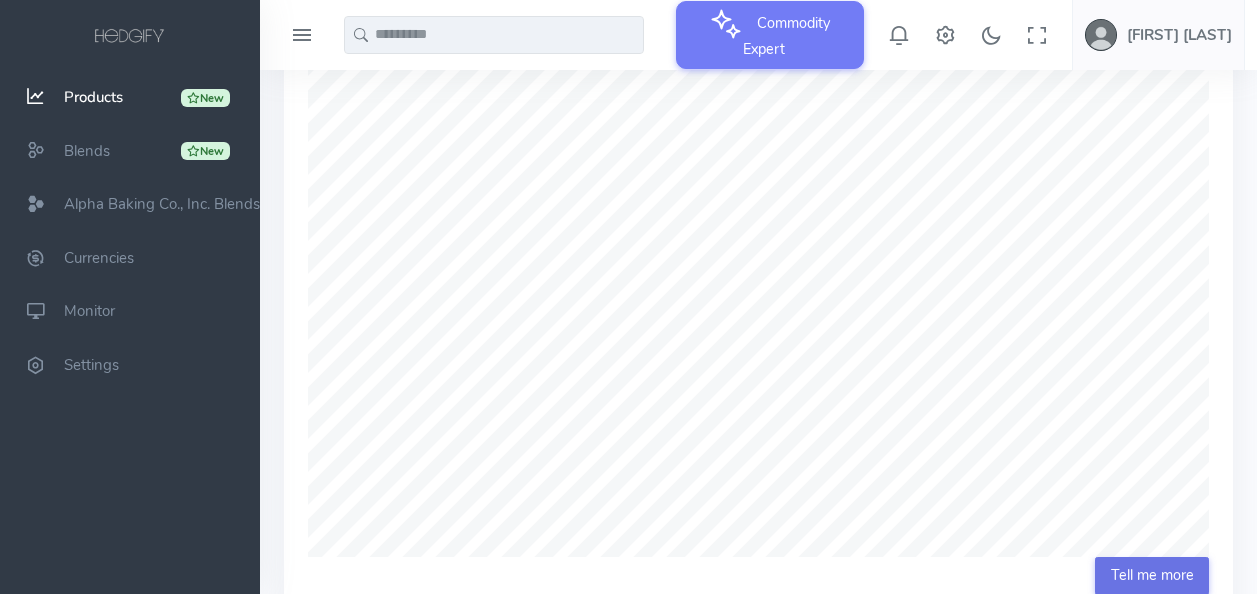 click on "Tell me more" at bounding box center (1152, 576) 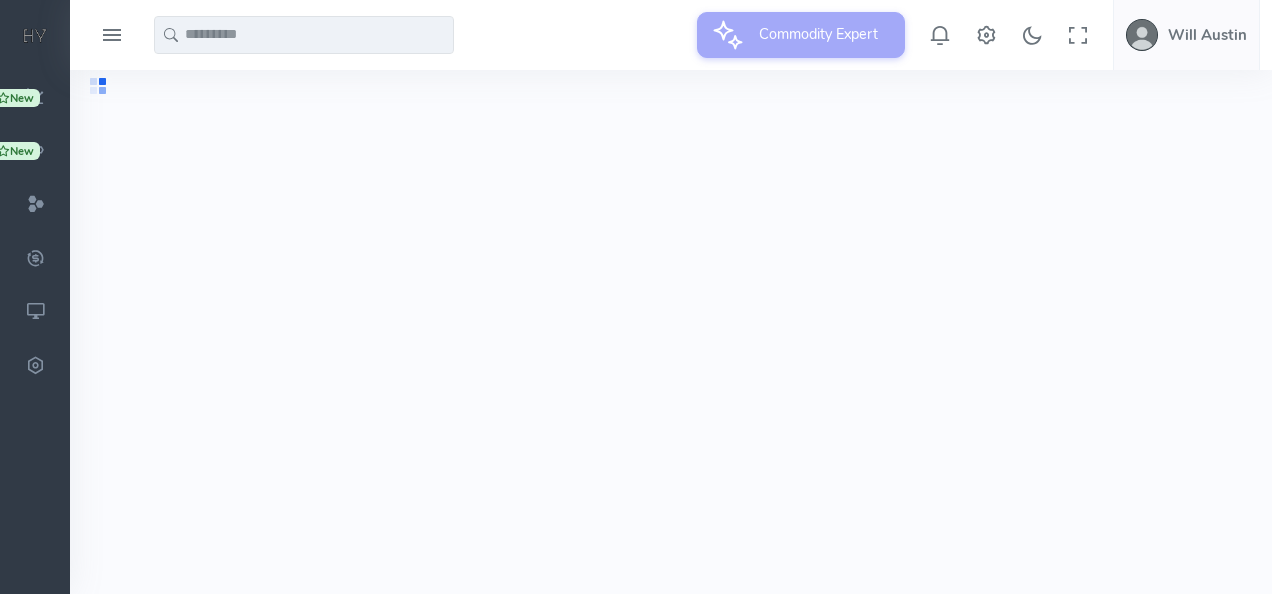 scroll, scrollTop: 0, scrollLeft: 0, axis: both 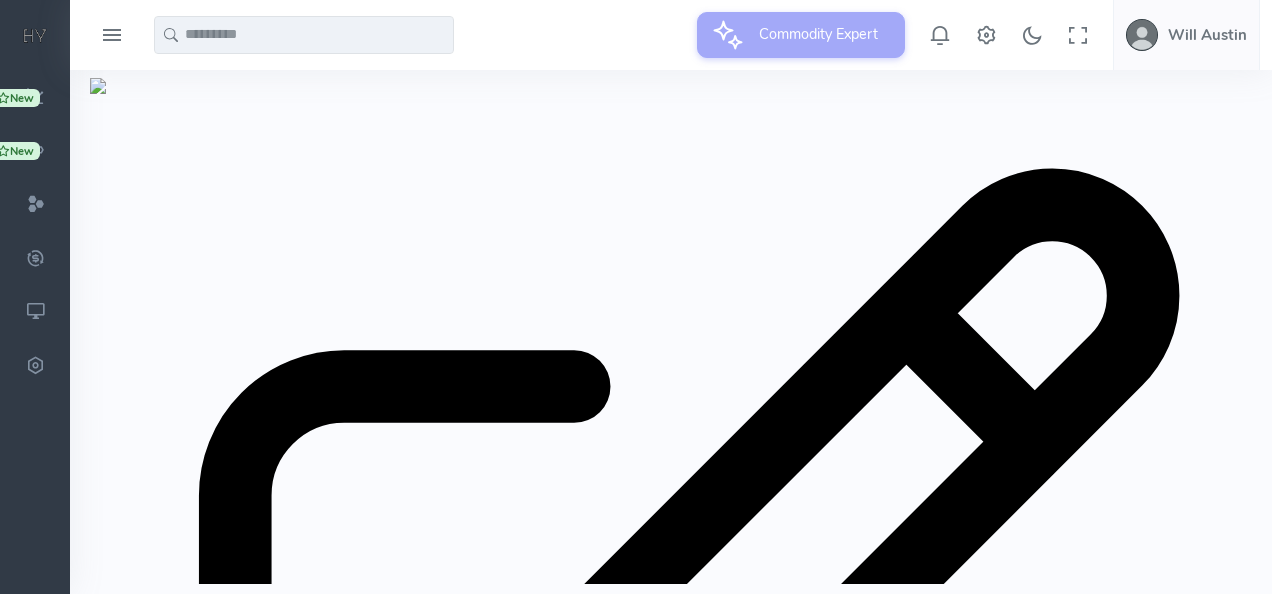 click on "Analyze Spring Wheat seasonality" at bounding box center (671, 14365) 